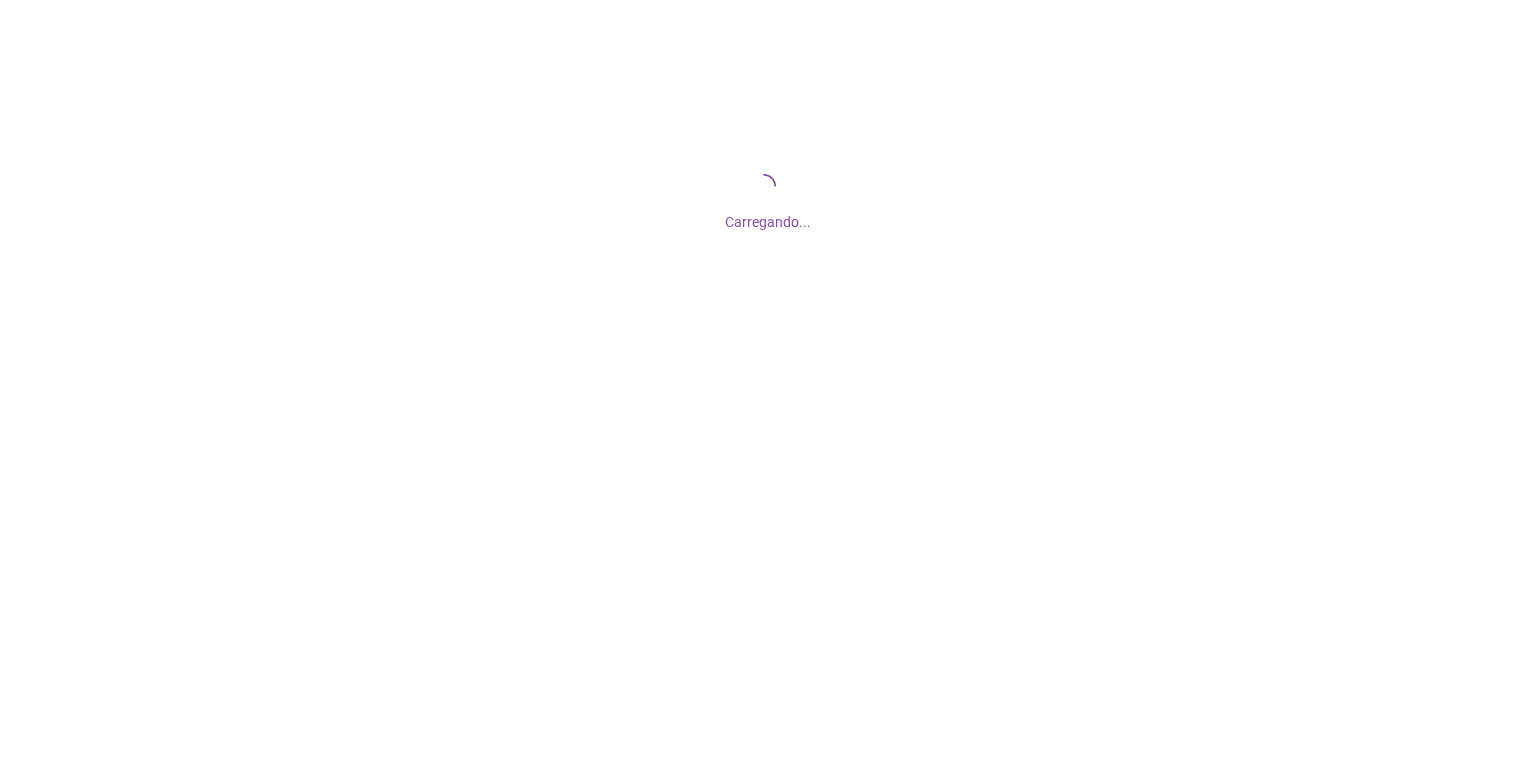 scroll, scrollTop: 0, scrollLeft: 0, axis: both 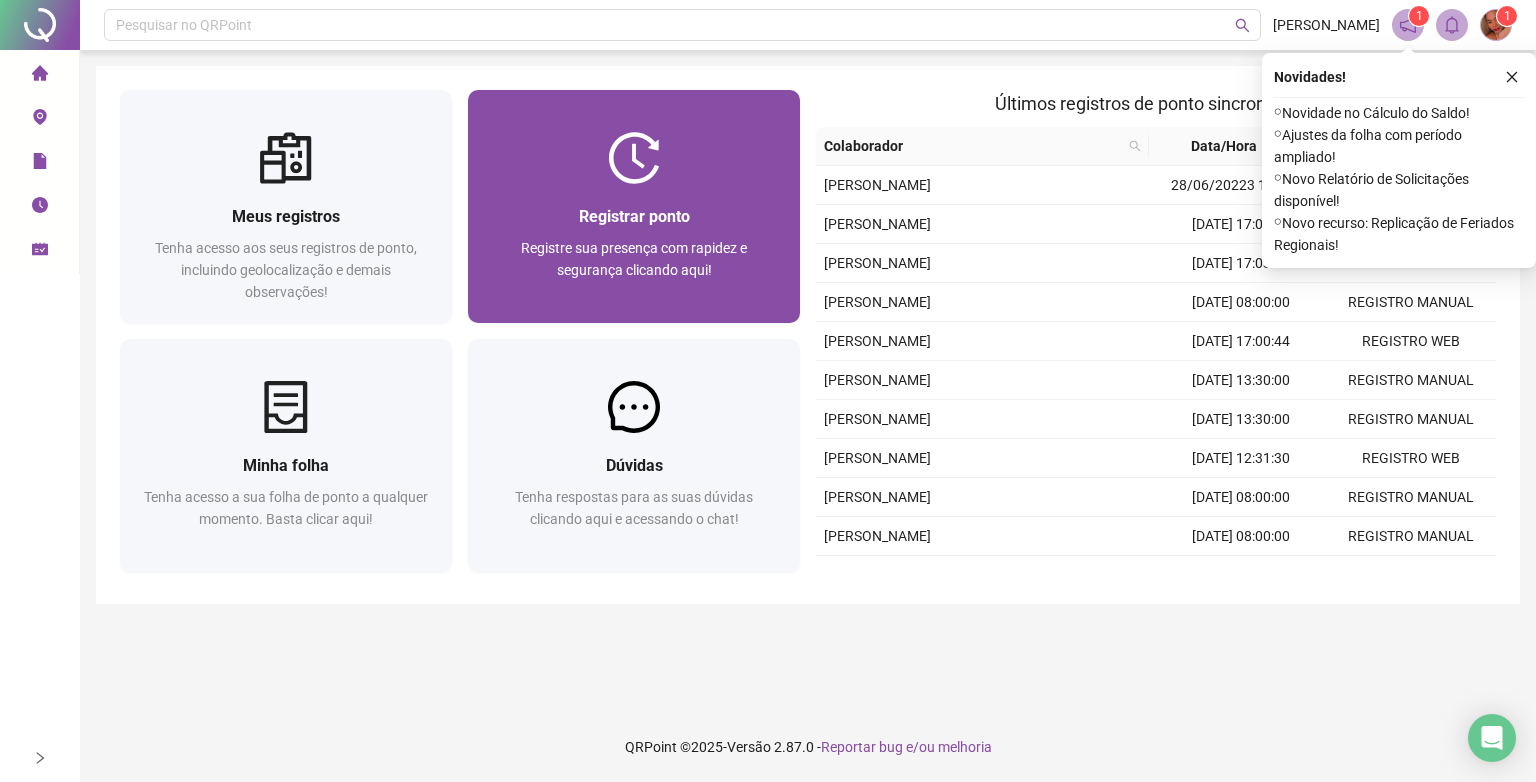 click on "Registre sua presença com rapidez e segurança clicando aqui!" at bounding box center (634, 259) 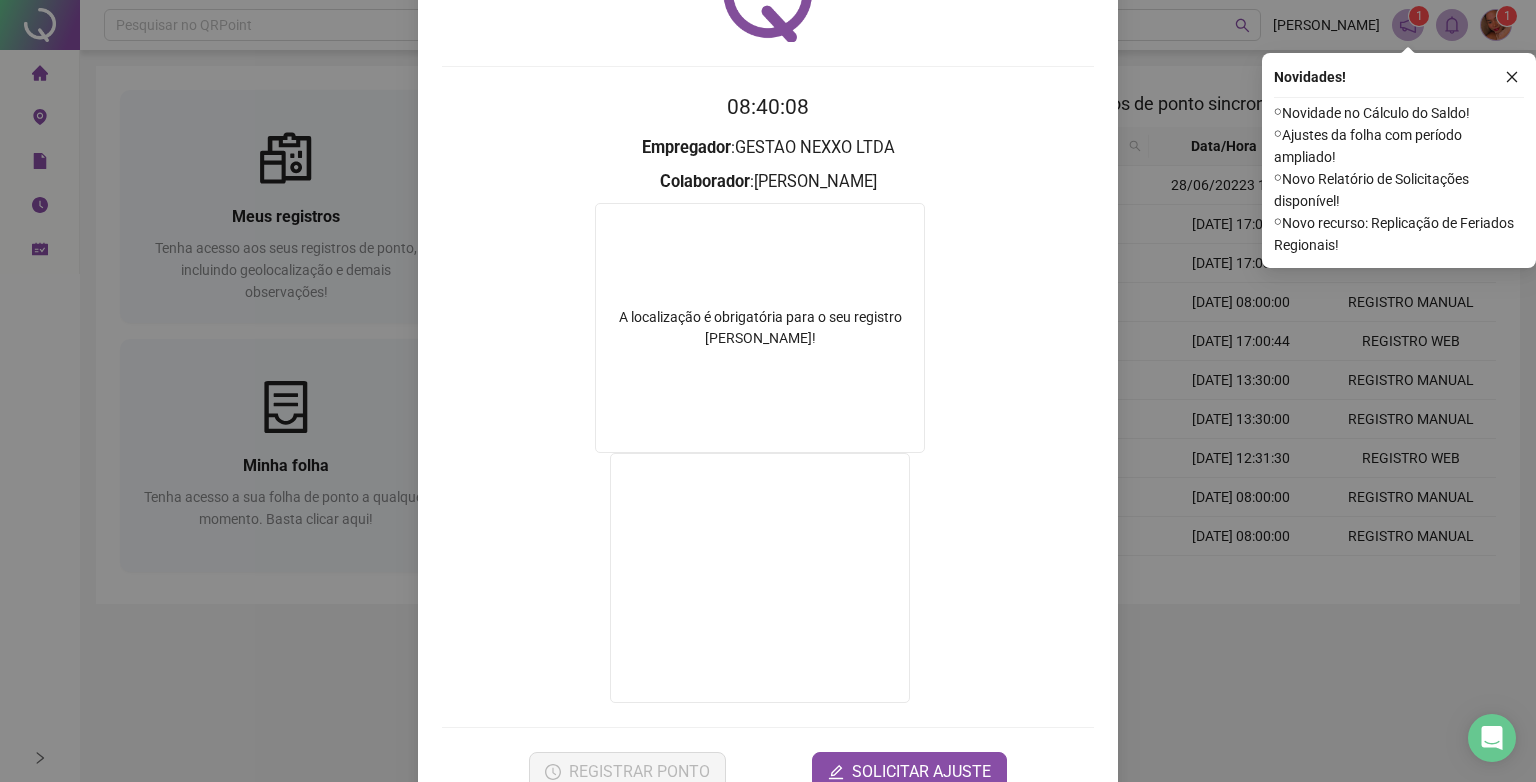 scroll, scrollTop: 176, scrollLeft: 0, axis: vertical 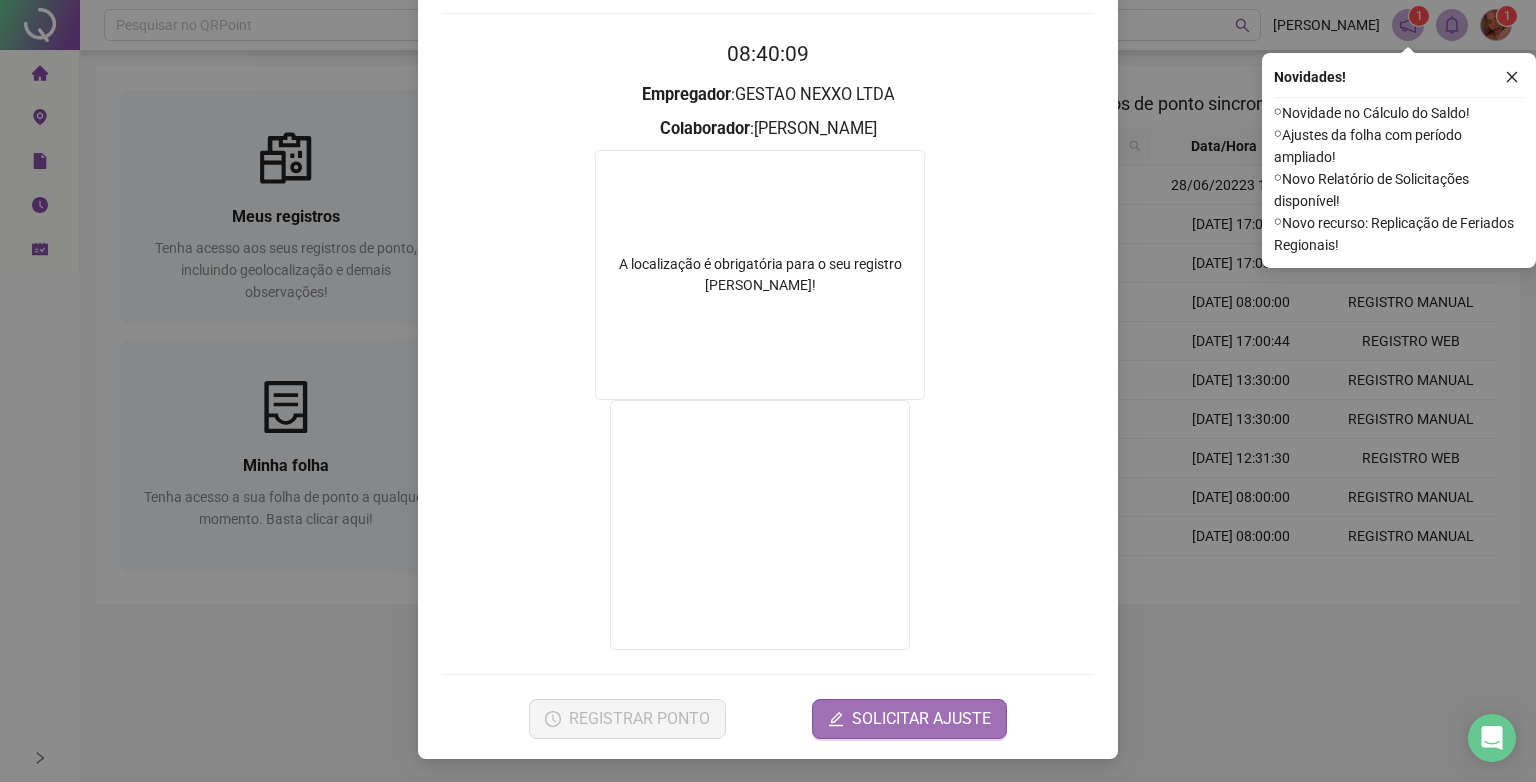 click on "SOLICITAR AJUSTE" at bounding box center [921, 719] 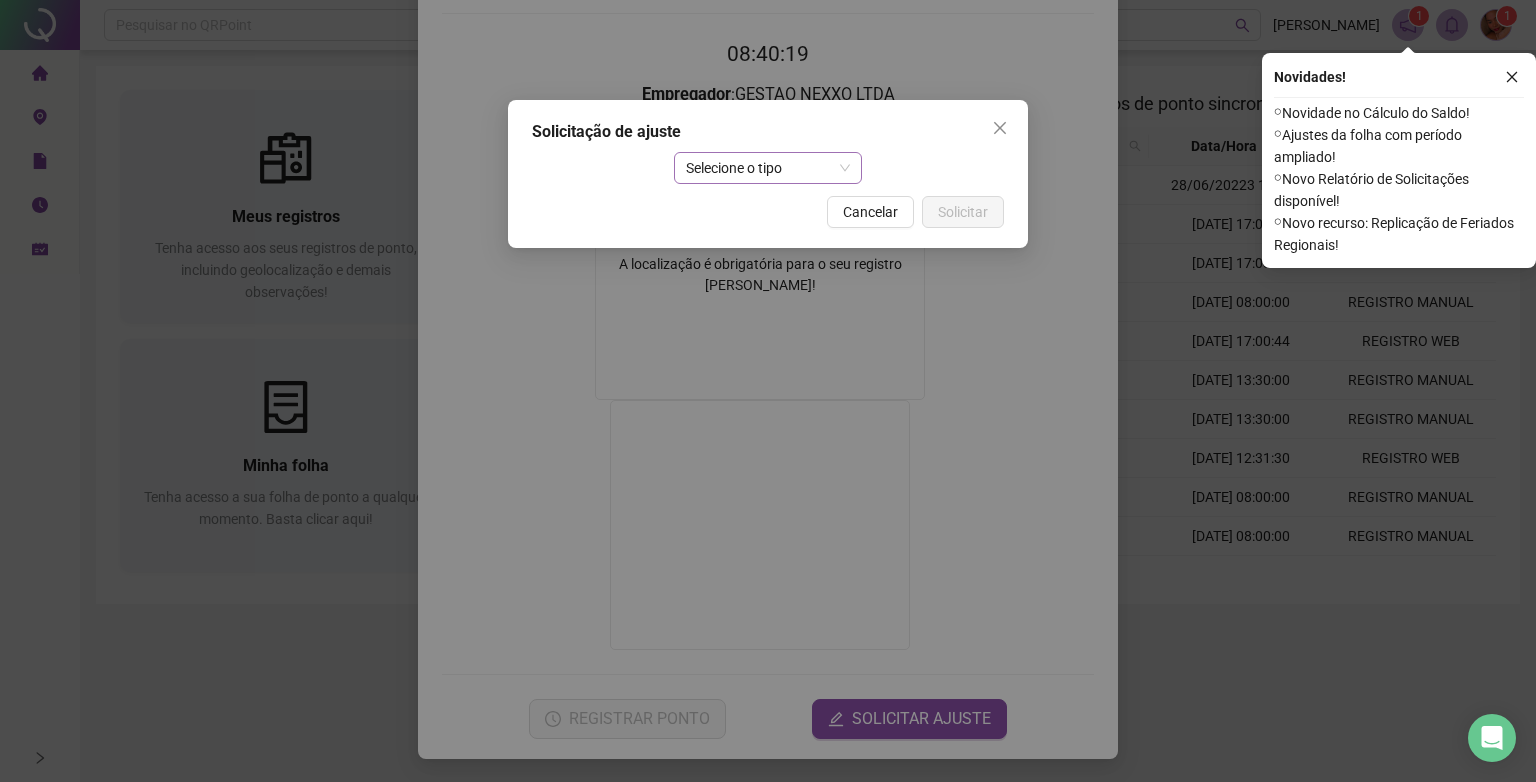 click on "Selecione o tipo" at bounding box center (768, 168) 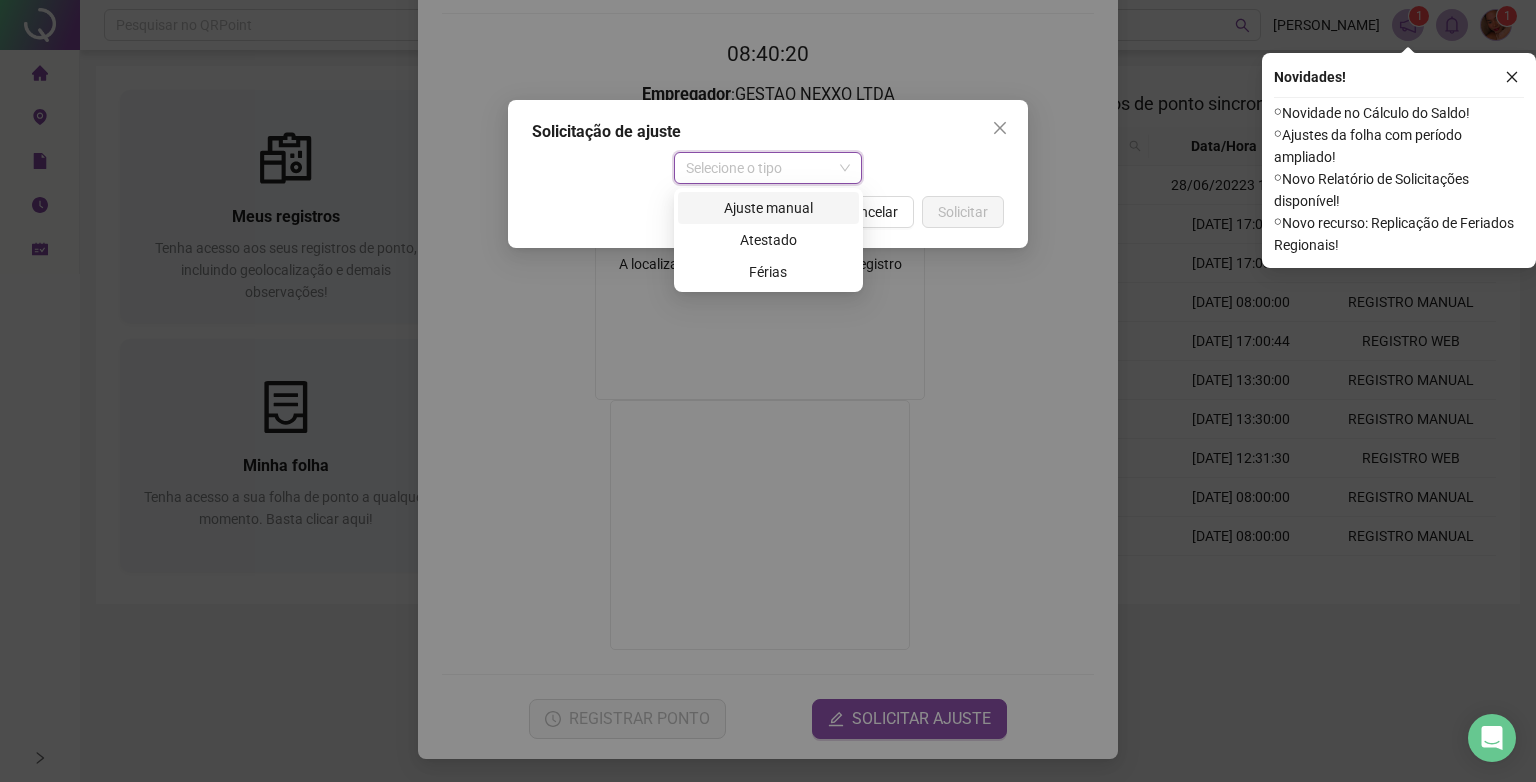 click on "Ajuste manual" at bounding box center [768, 208] 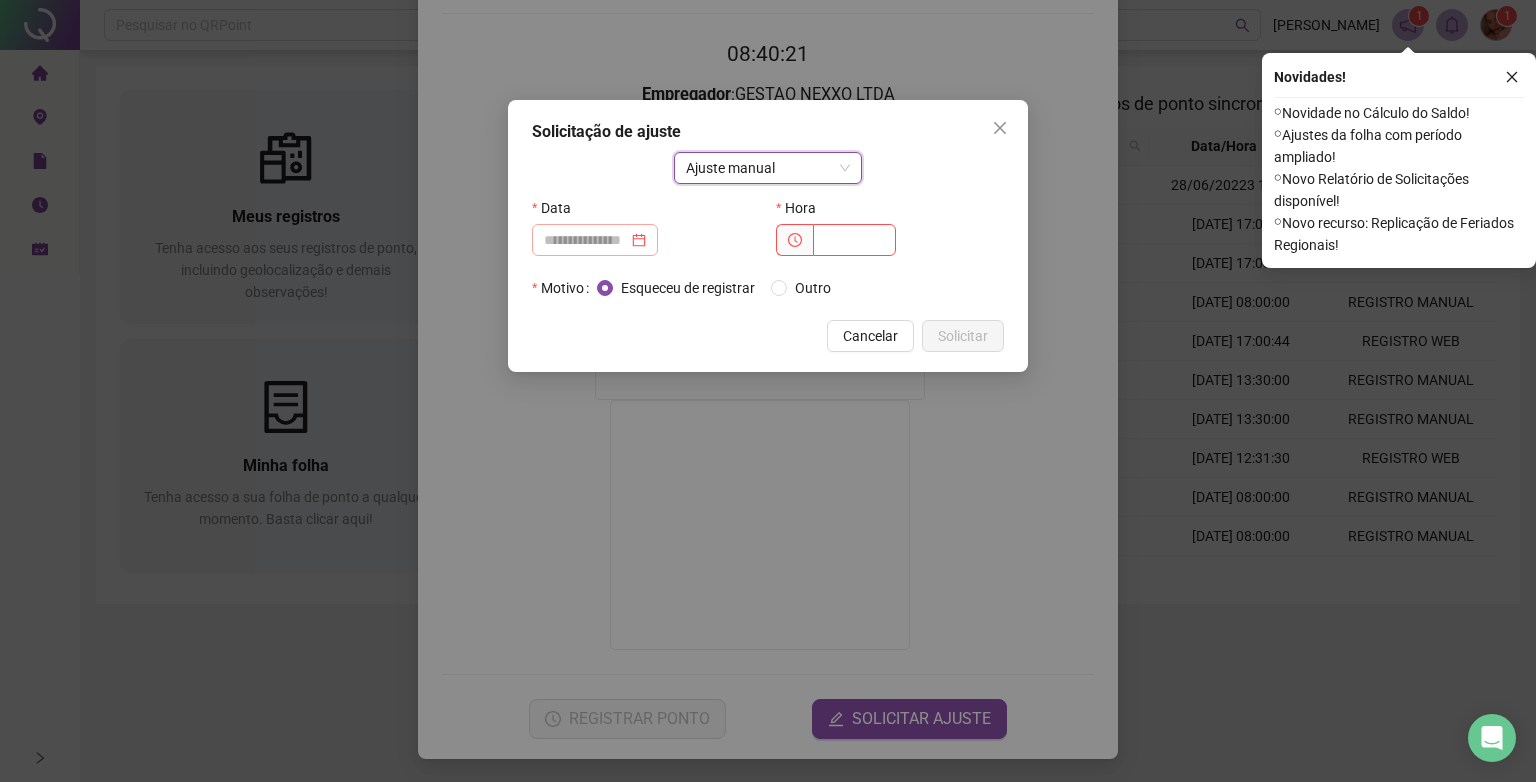 click at bounding box center (595, 240) 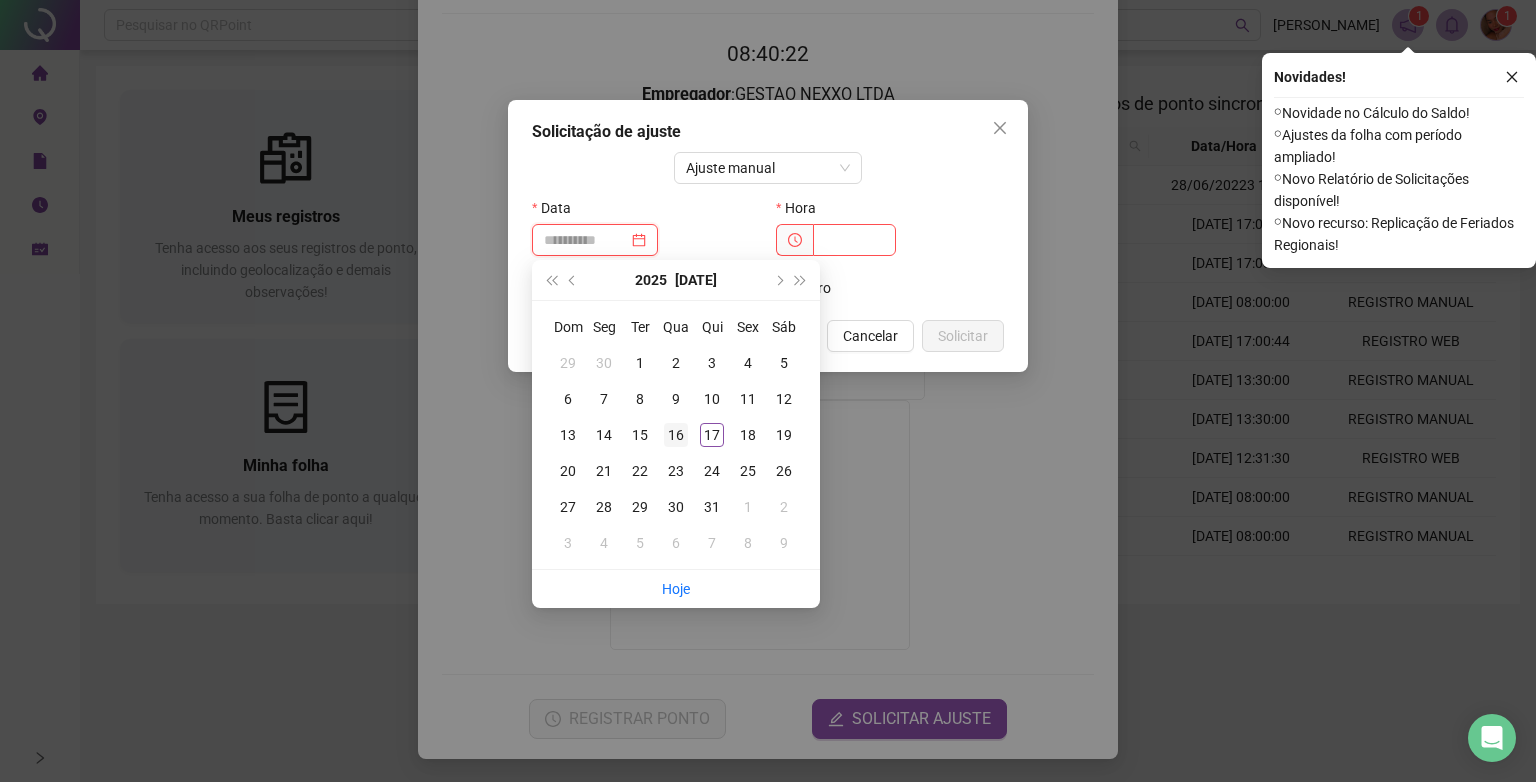 type on "**********" 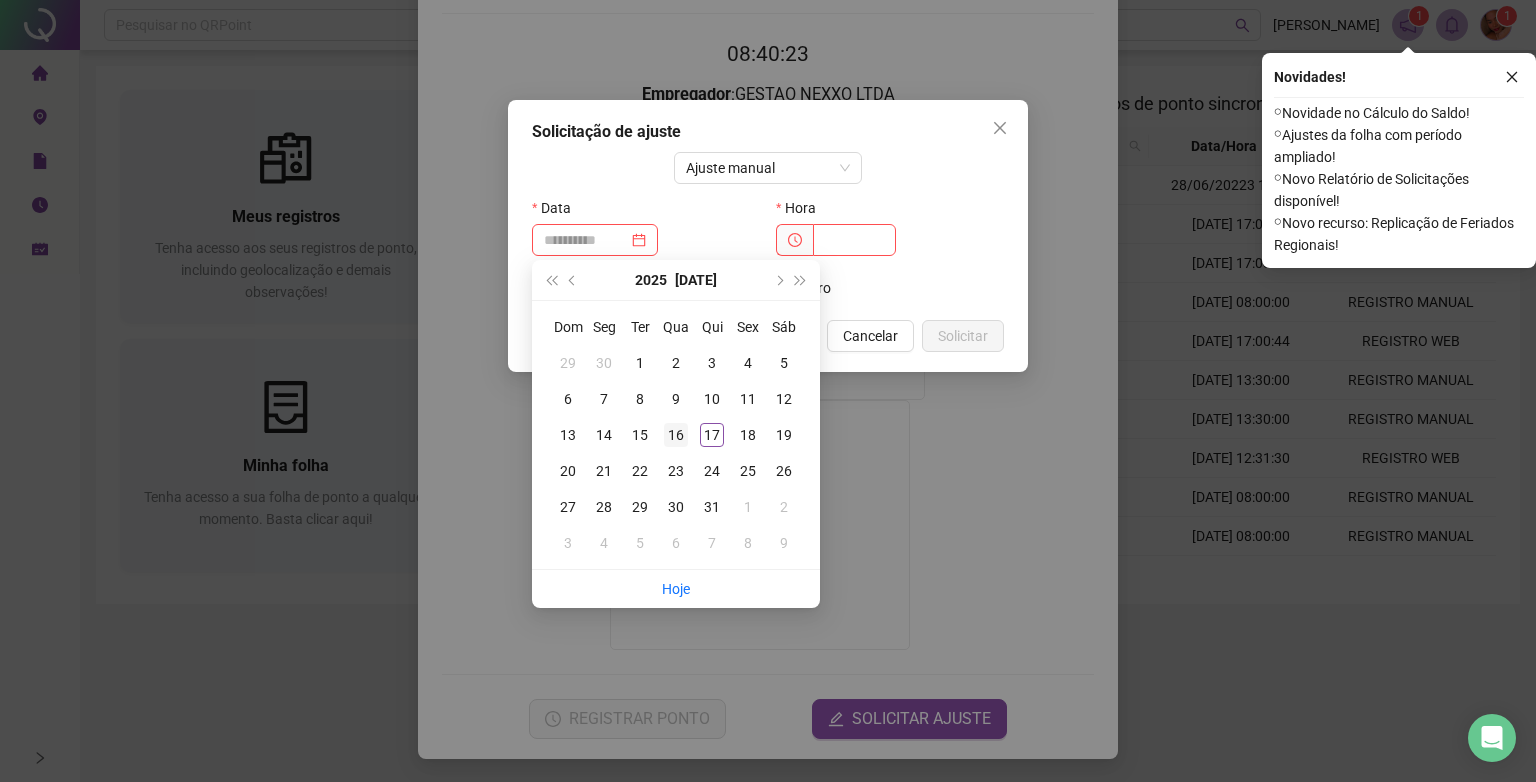 click on "16" at bounding box center (676, 435) 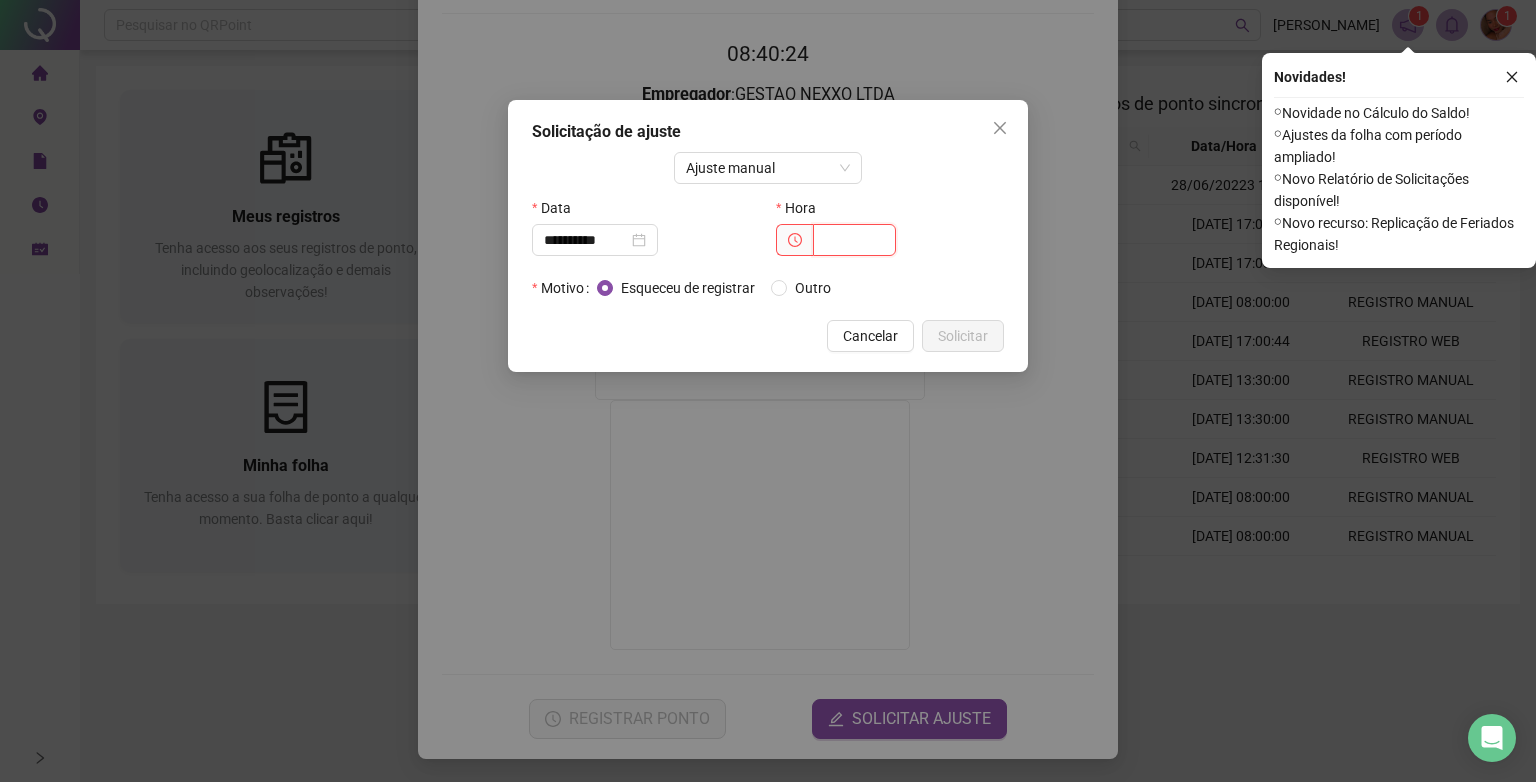 click at bounding box center [854, 240] 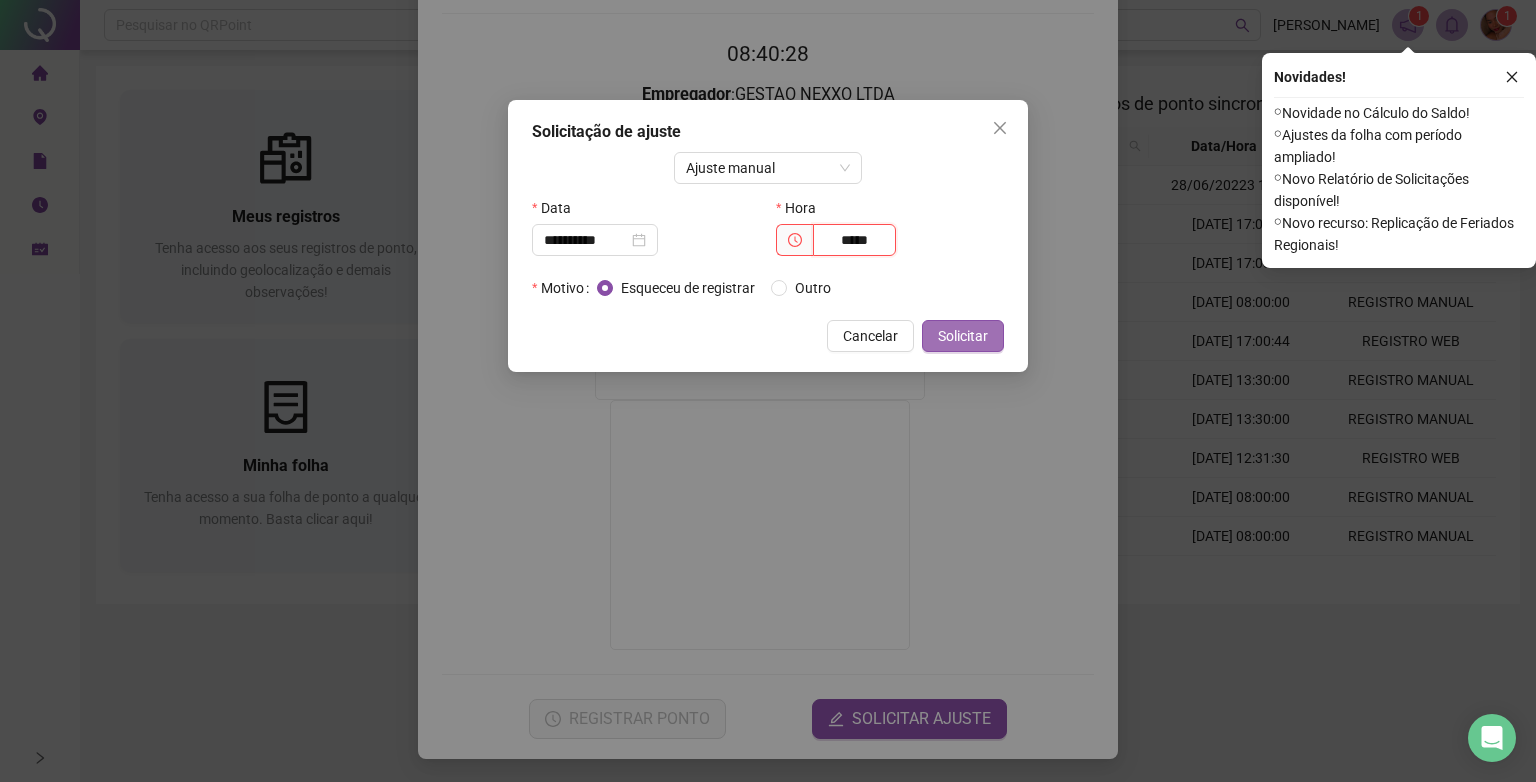 type on "*****" 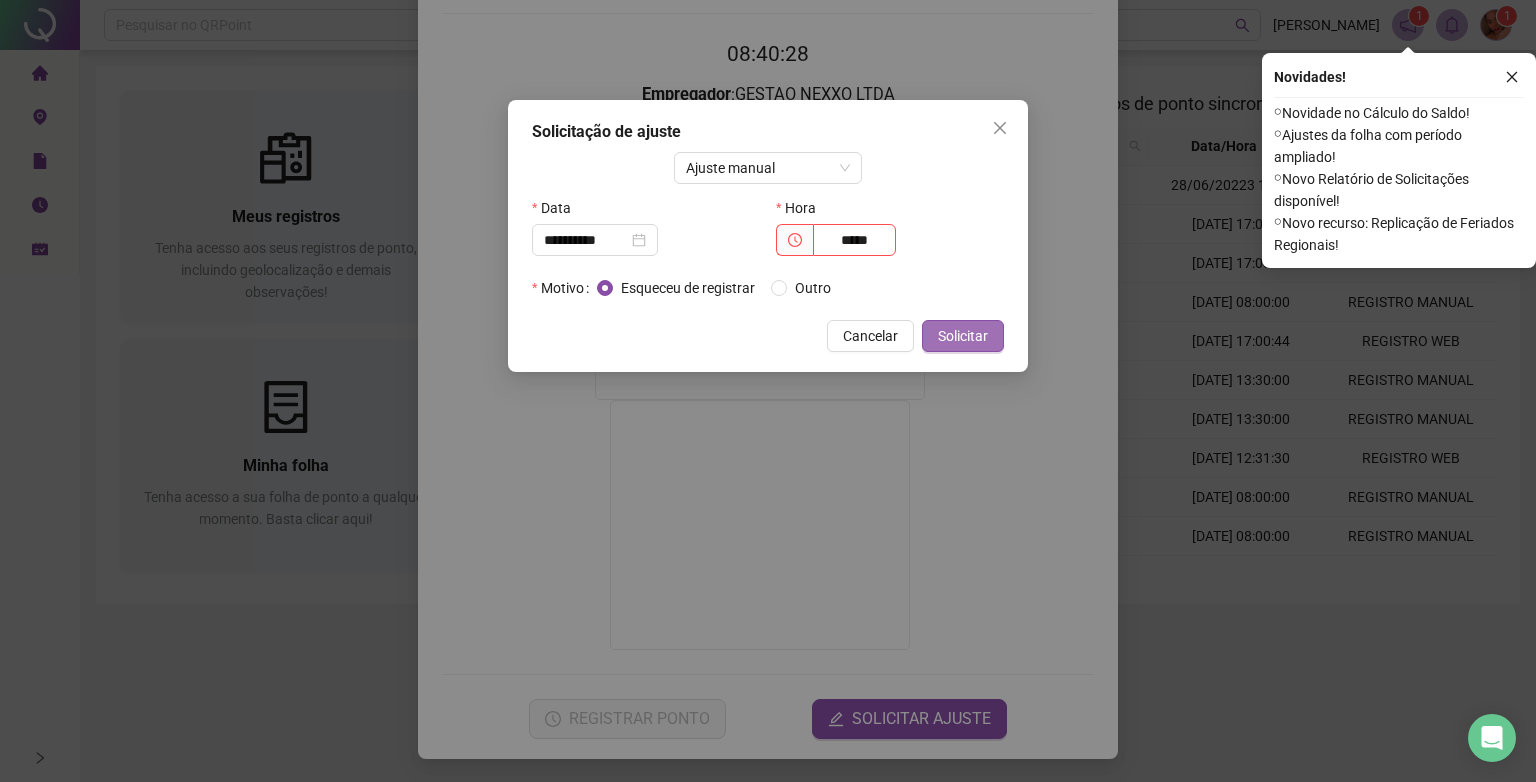 click on "Solicitar" at bounding box center [963, 336] 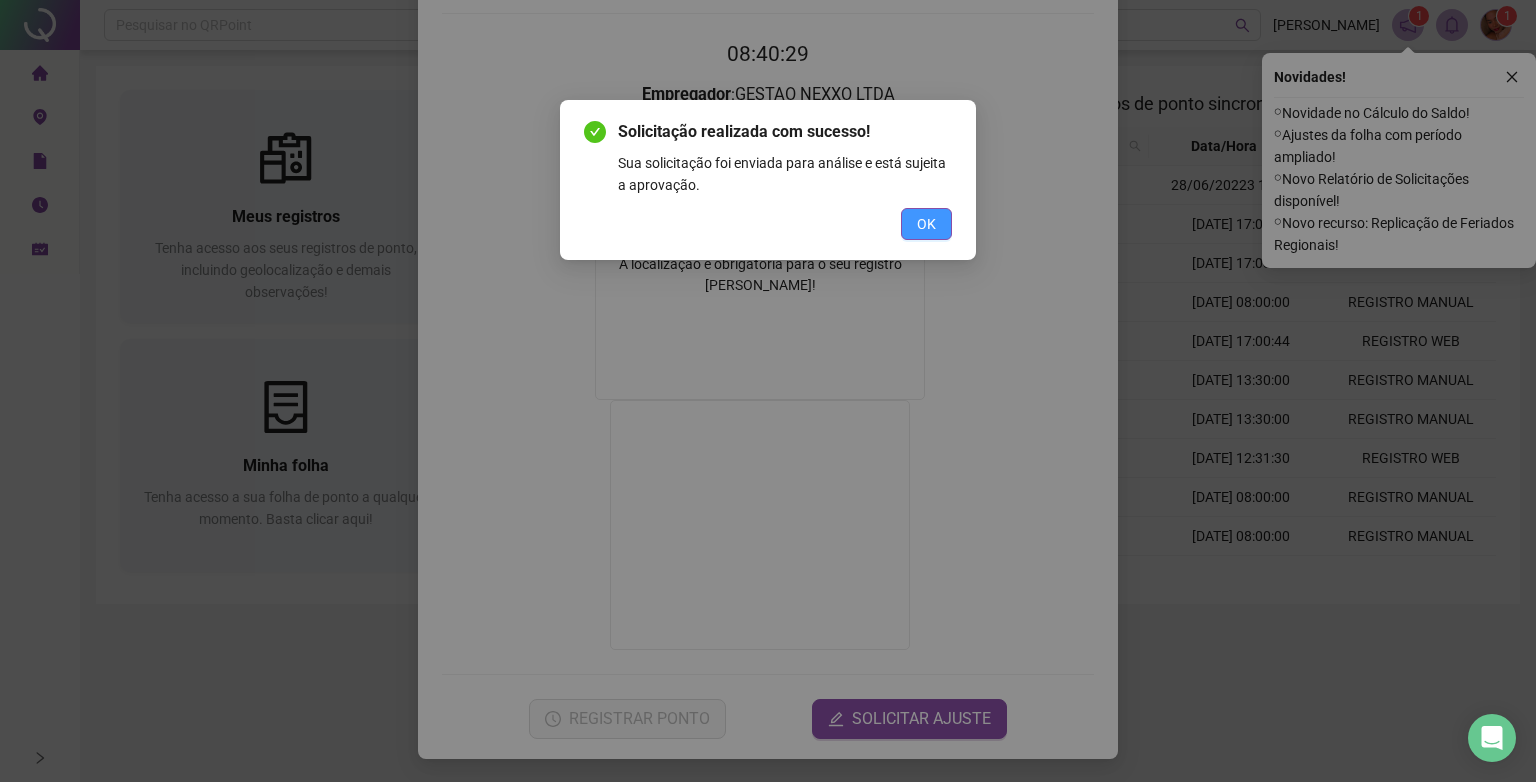 click on "OK" at bounding box center (926, 224) 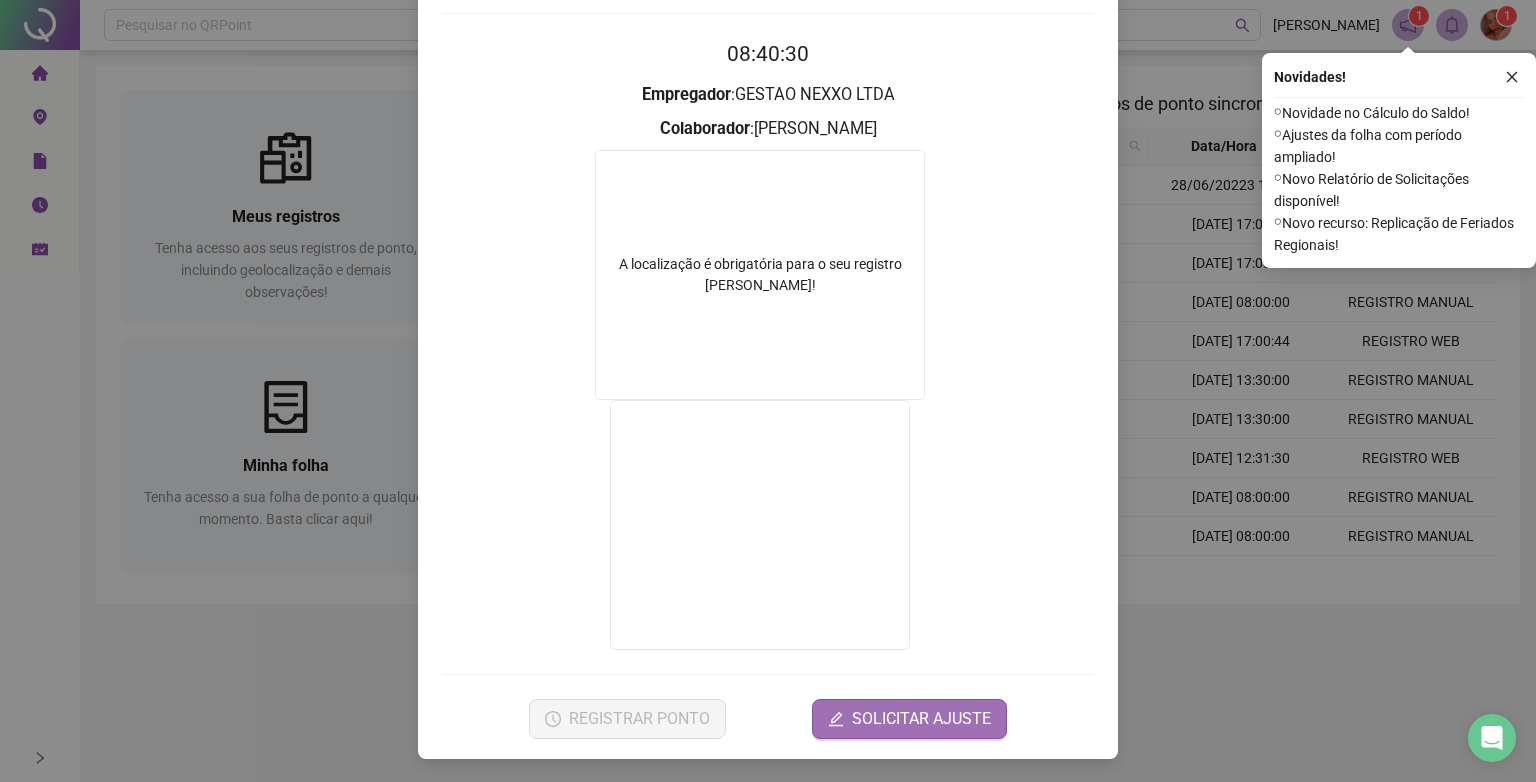 click on "SOLICITAR AJUSTE" at bounding box center [921, 719] 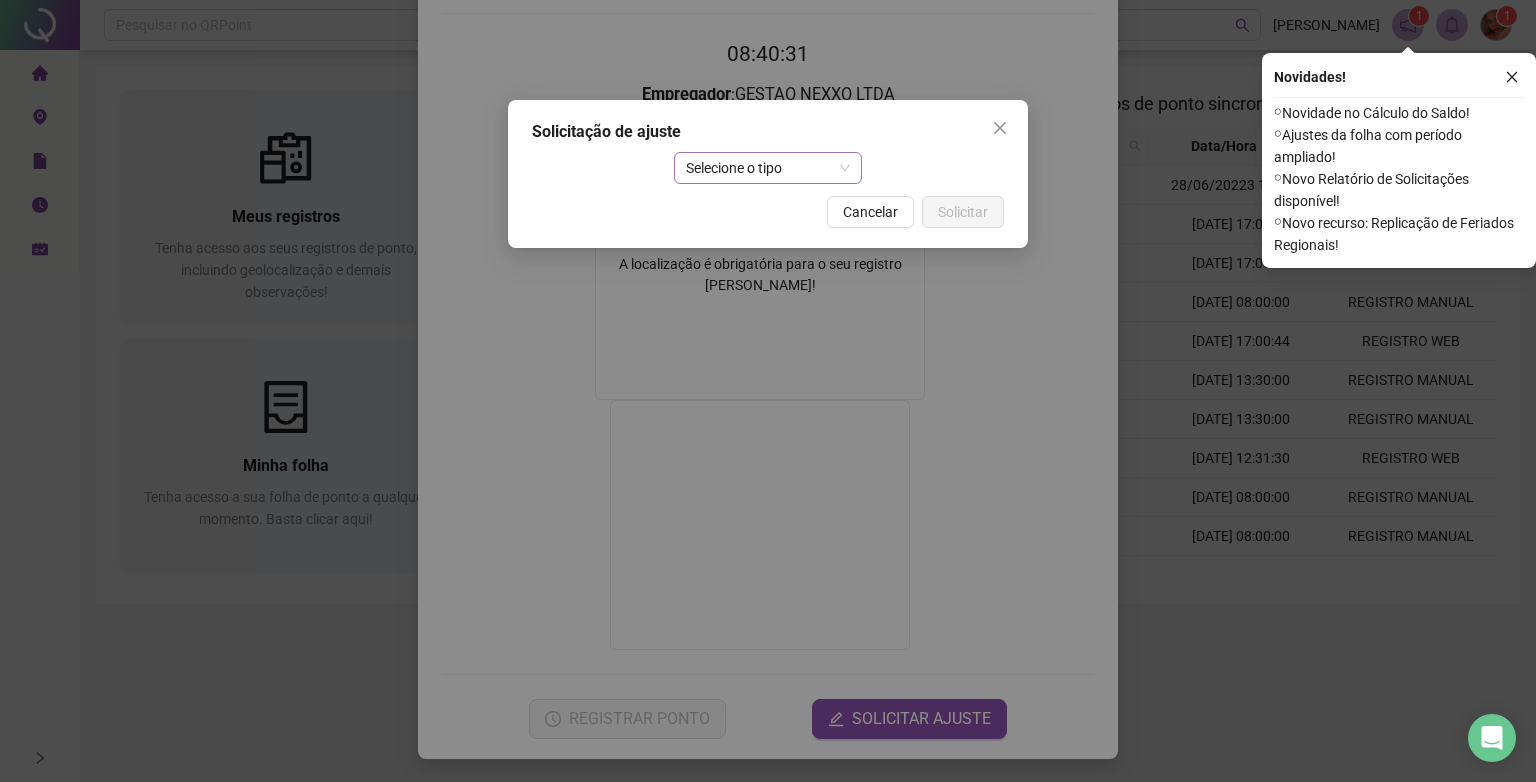 click on "Selecione o tipo" at bounding box center (768, 168) 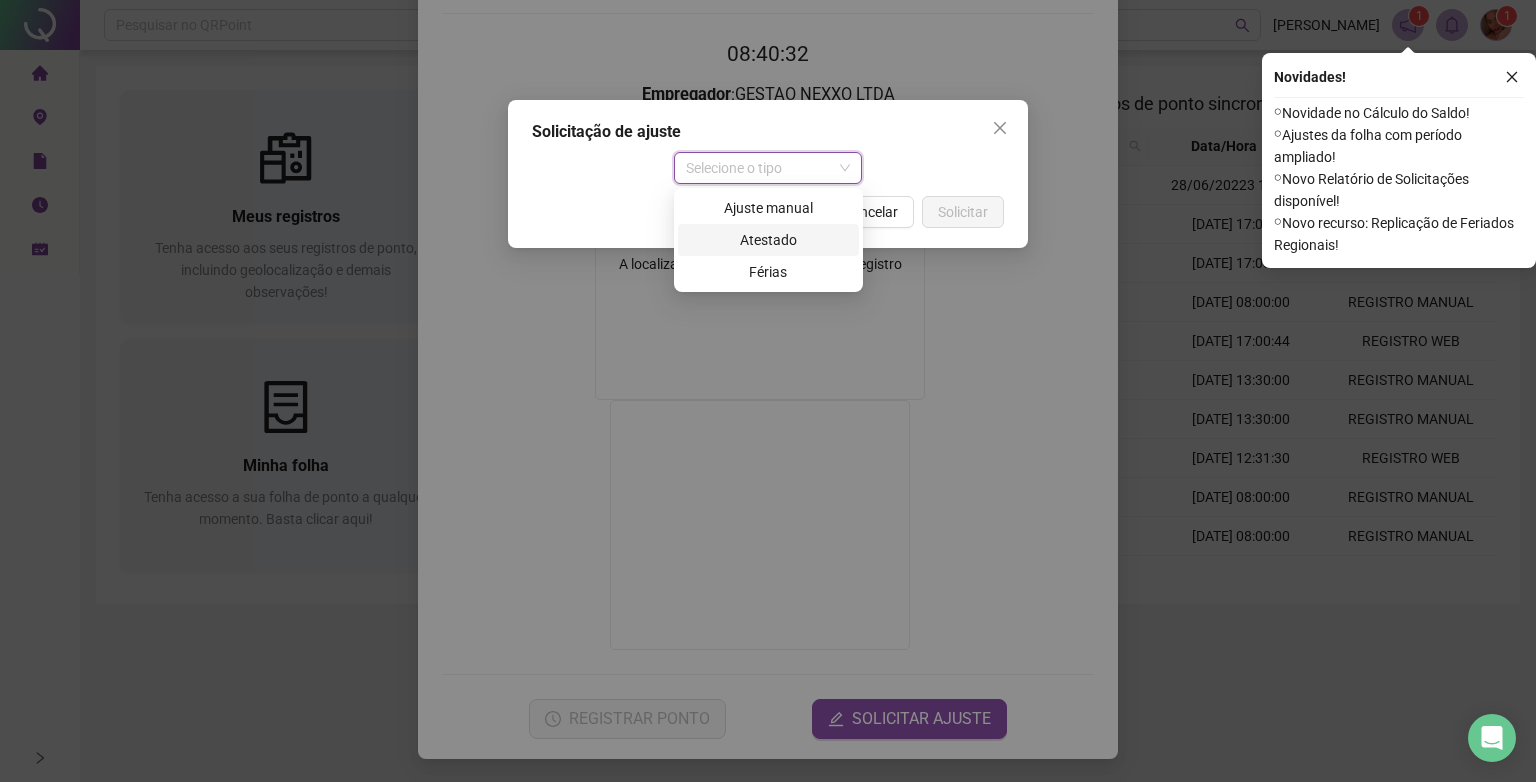 drag, startPoint x: 704, startPoint y: 223, endPoint x: 683, endPoint y: 221, distance: 21.095022 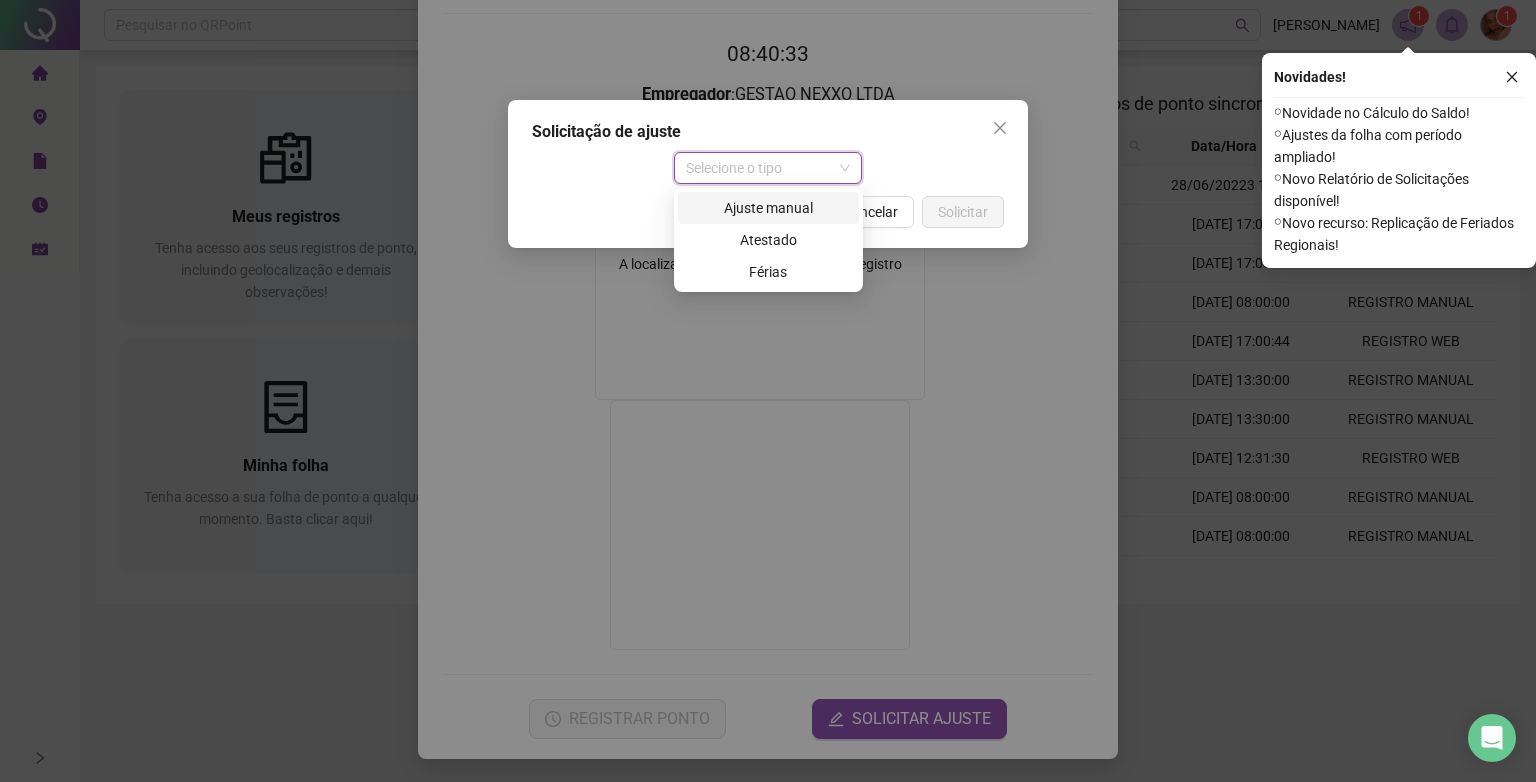 click on "Ajuste manual" at bounding box center (768, 208) 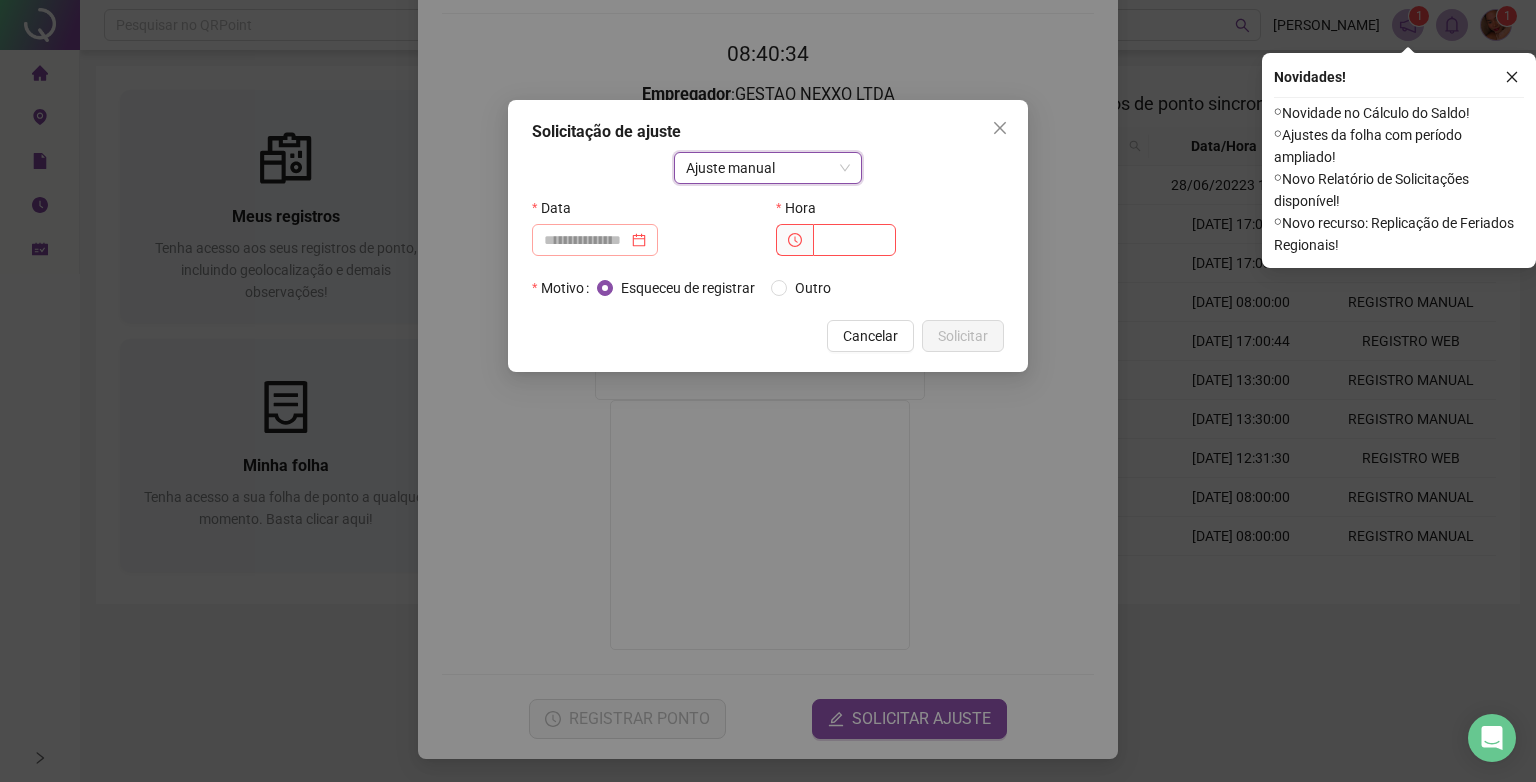 click at bounding box center [595, 240] 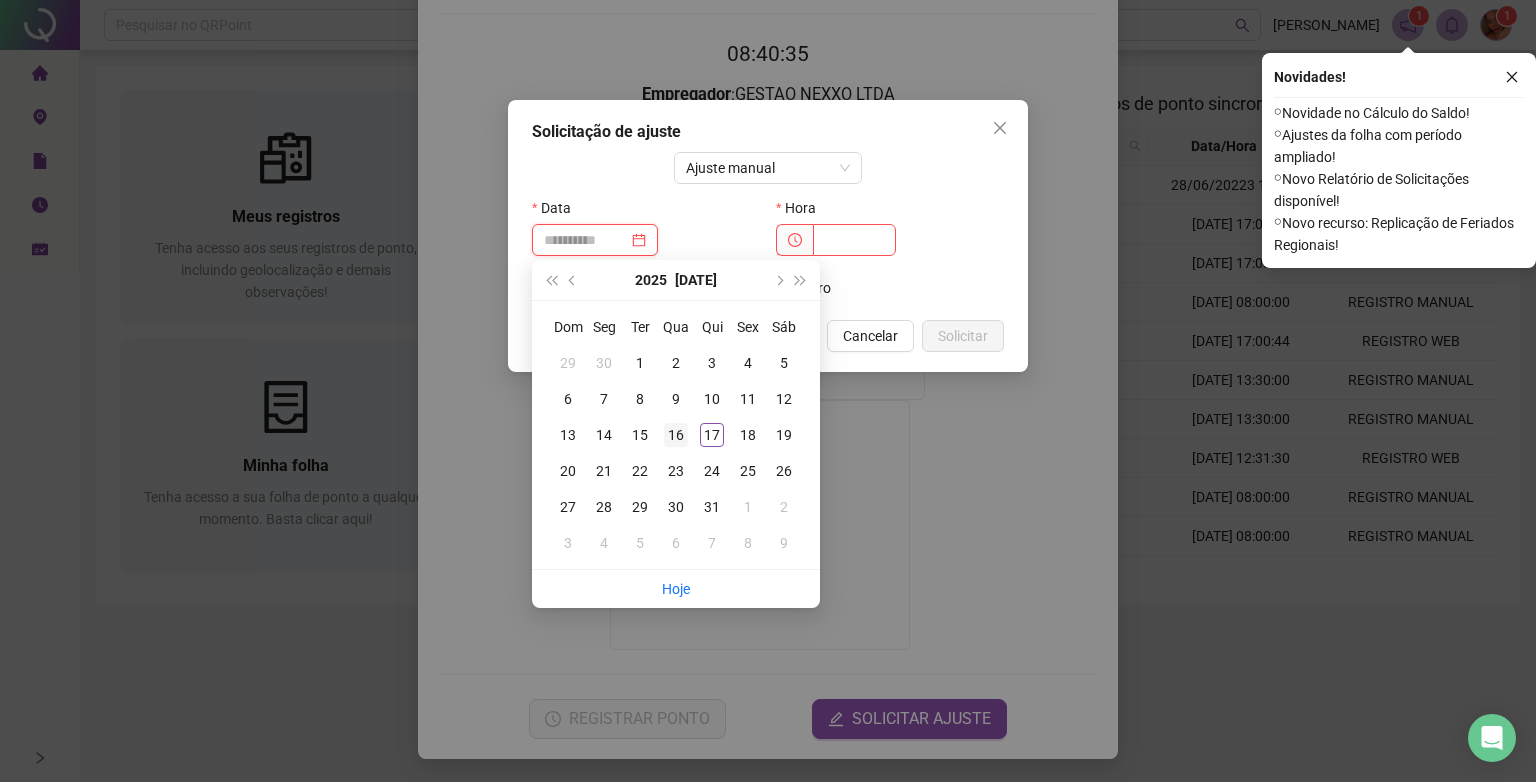 type on "**********" 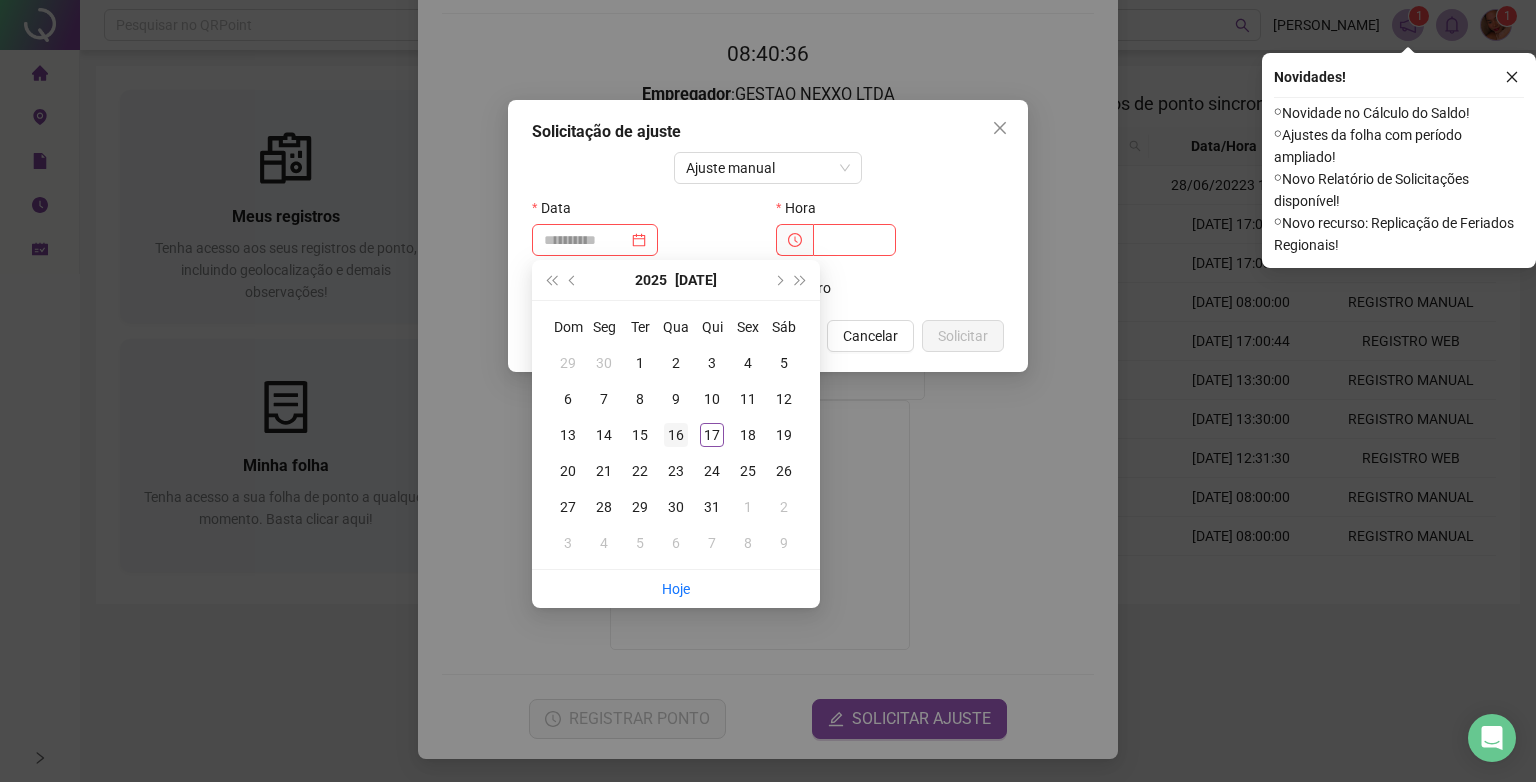 click on "16" at bounding box center (676, 435) 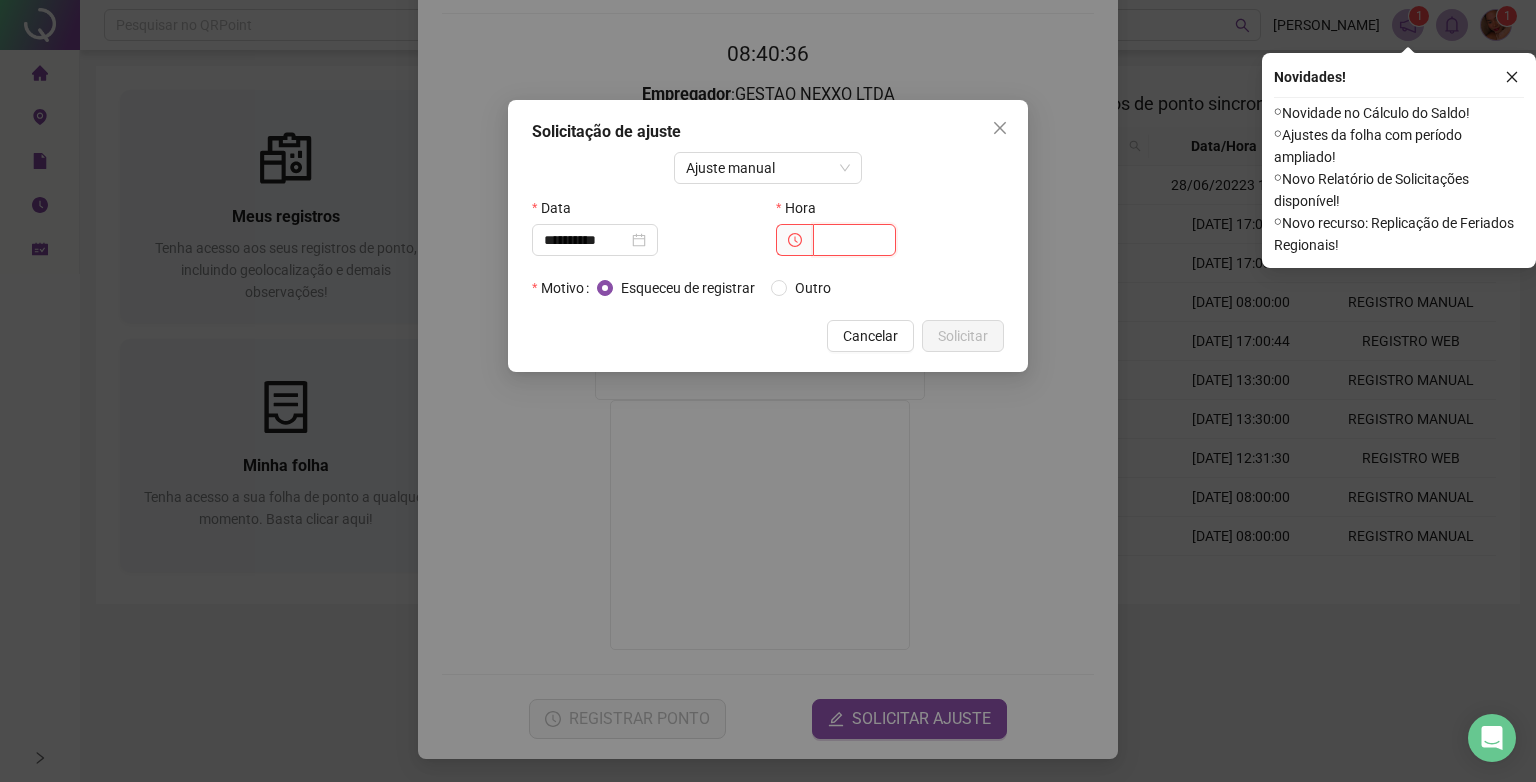 click at bounding box center (854, 240) 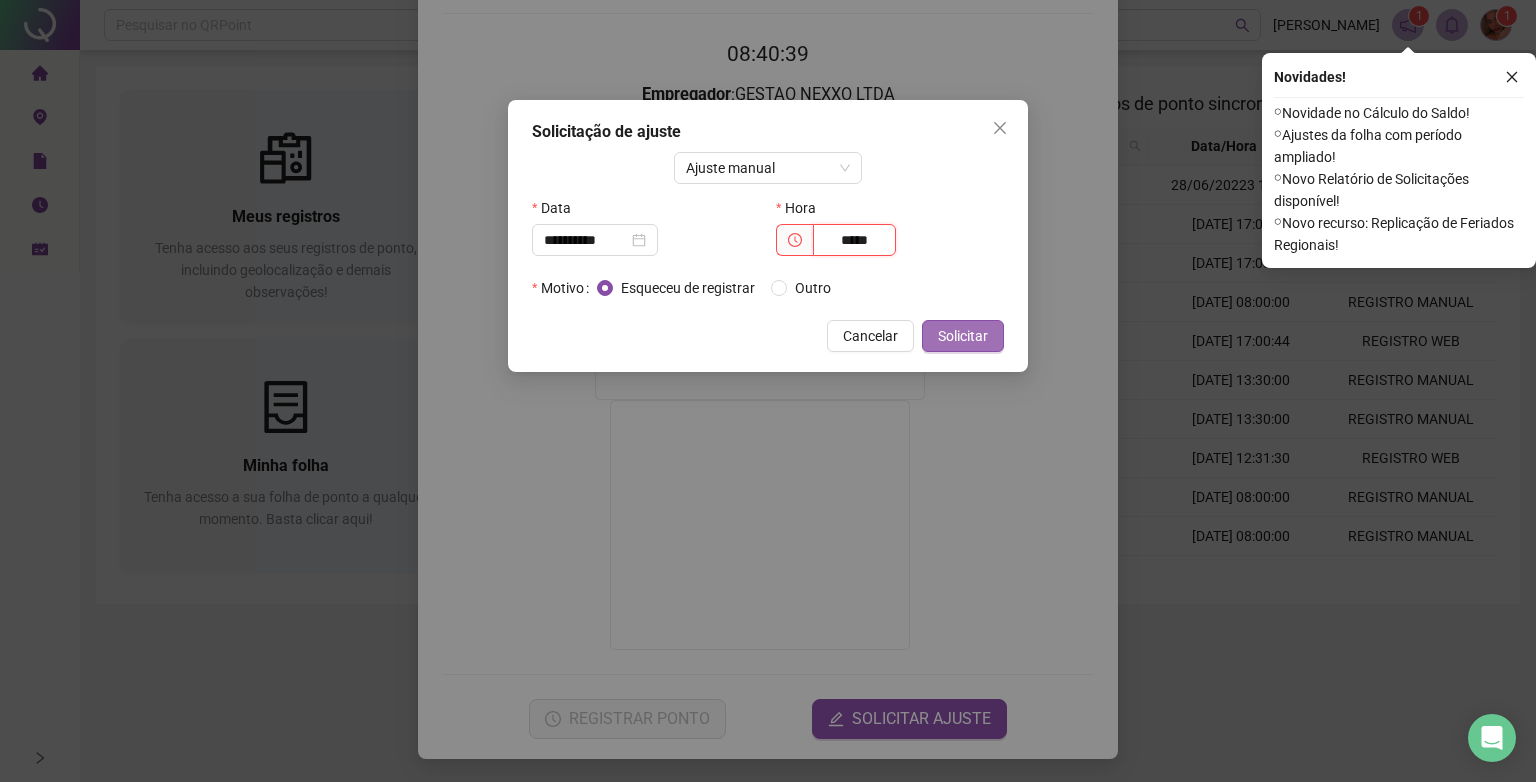 type on "*****" 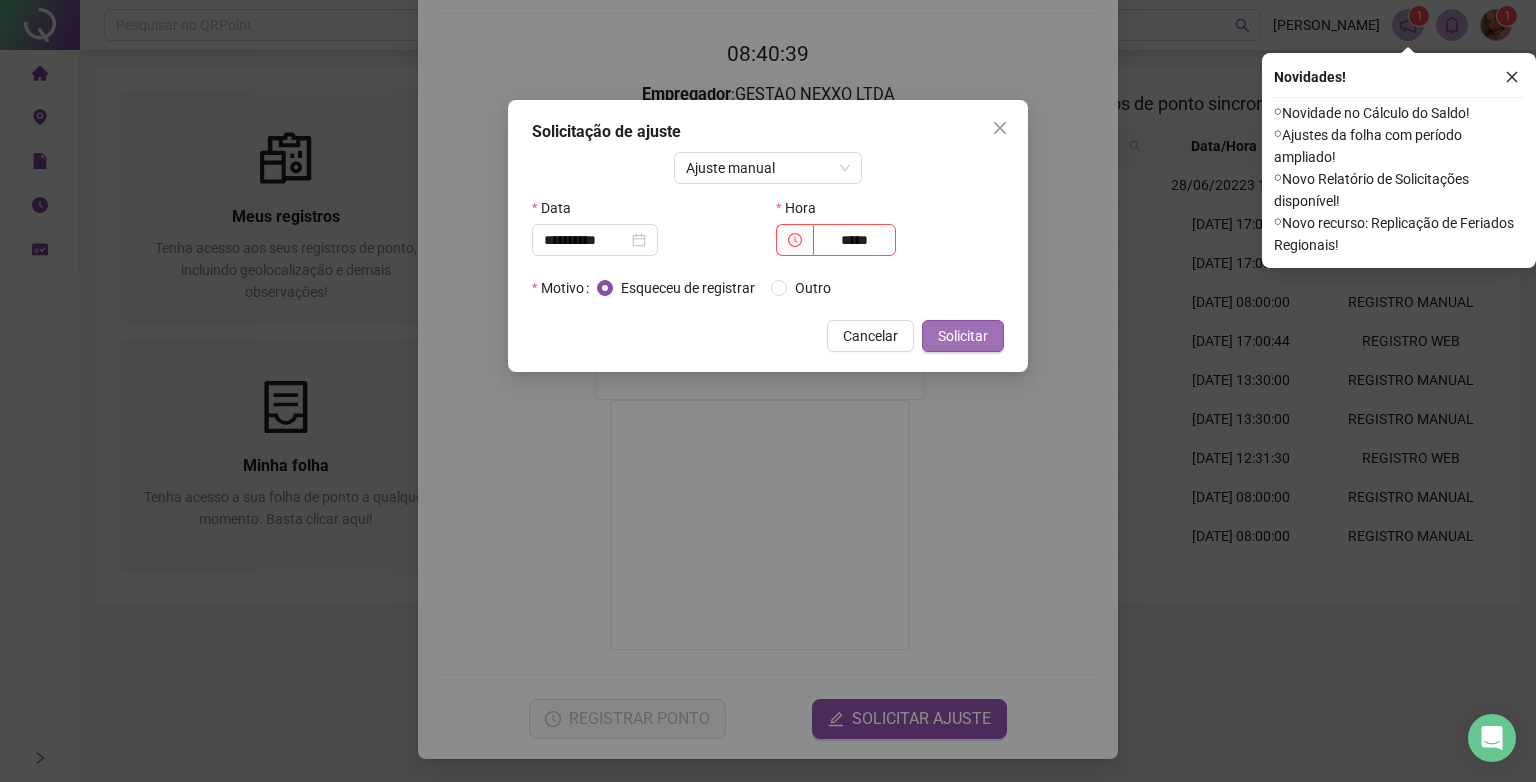 click on "Solicitar" at bounding box center [963, 336] 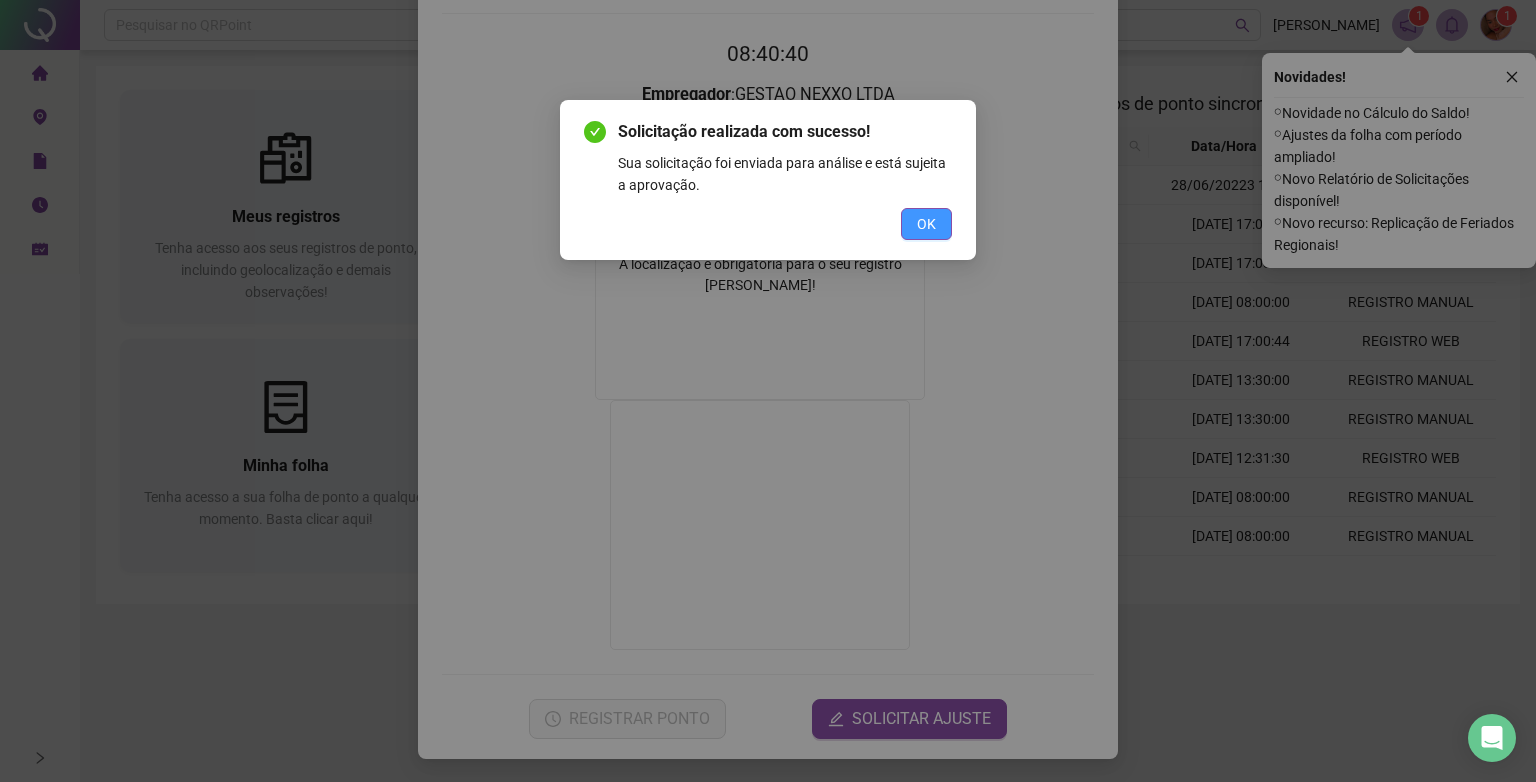 click on "OK" at bounding box center [926, 224] 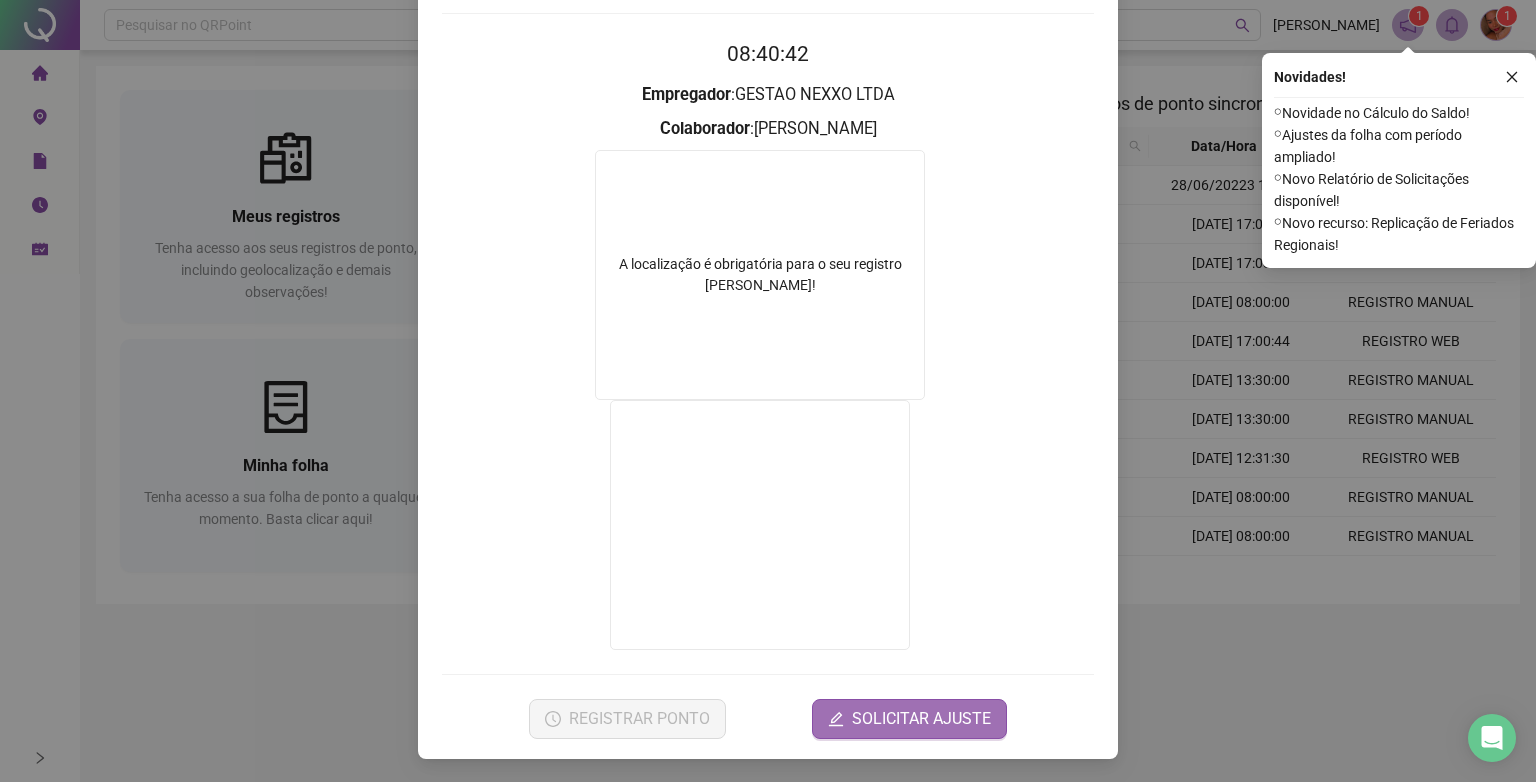 click on "SOLICITAR AJUSTE" at bounding box center (909, 719) 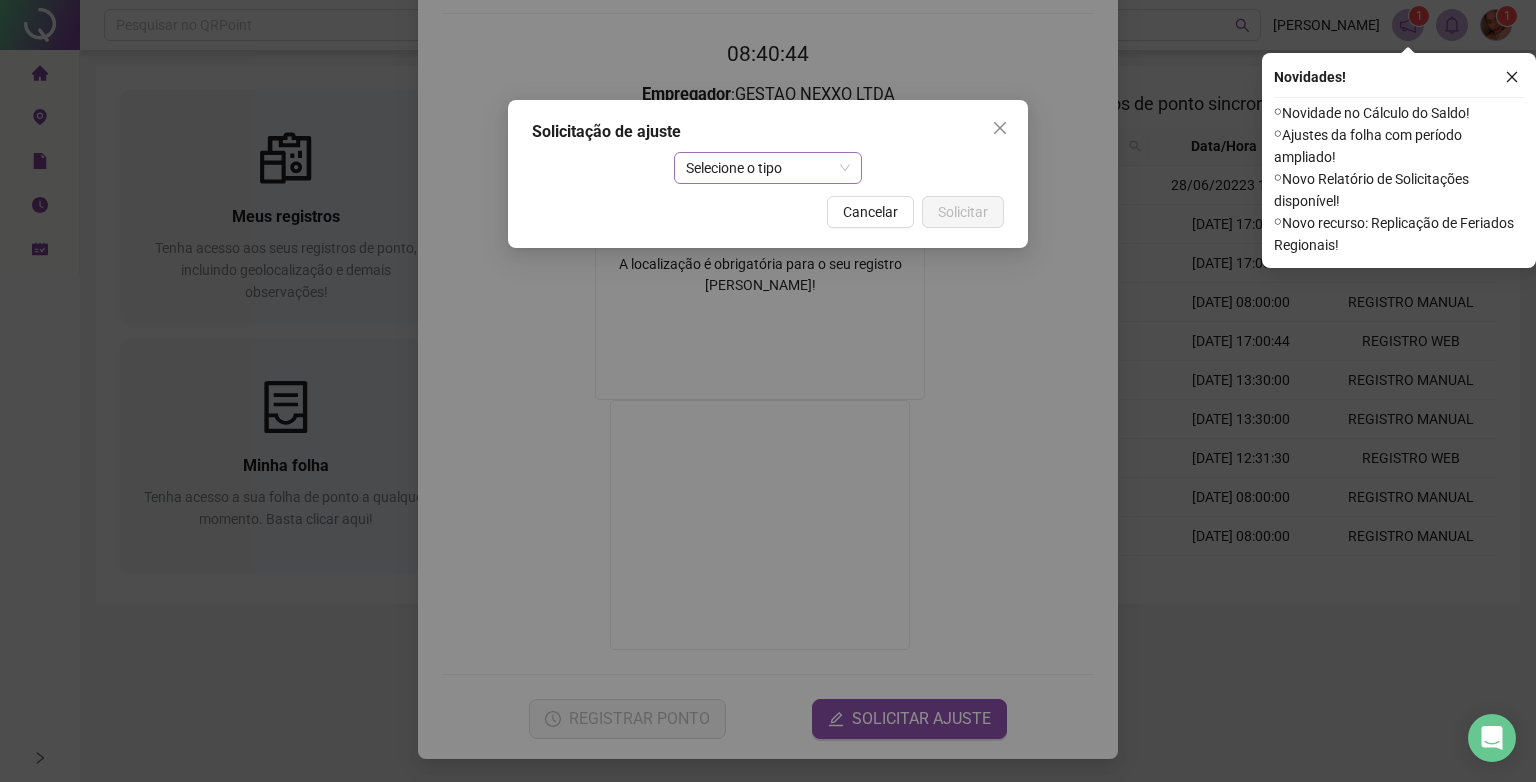 click on "Selecione o tipo" at bounding box center (768, 168) 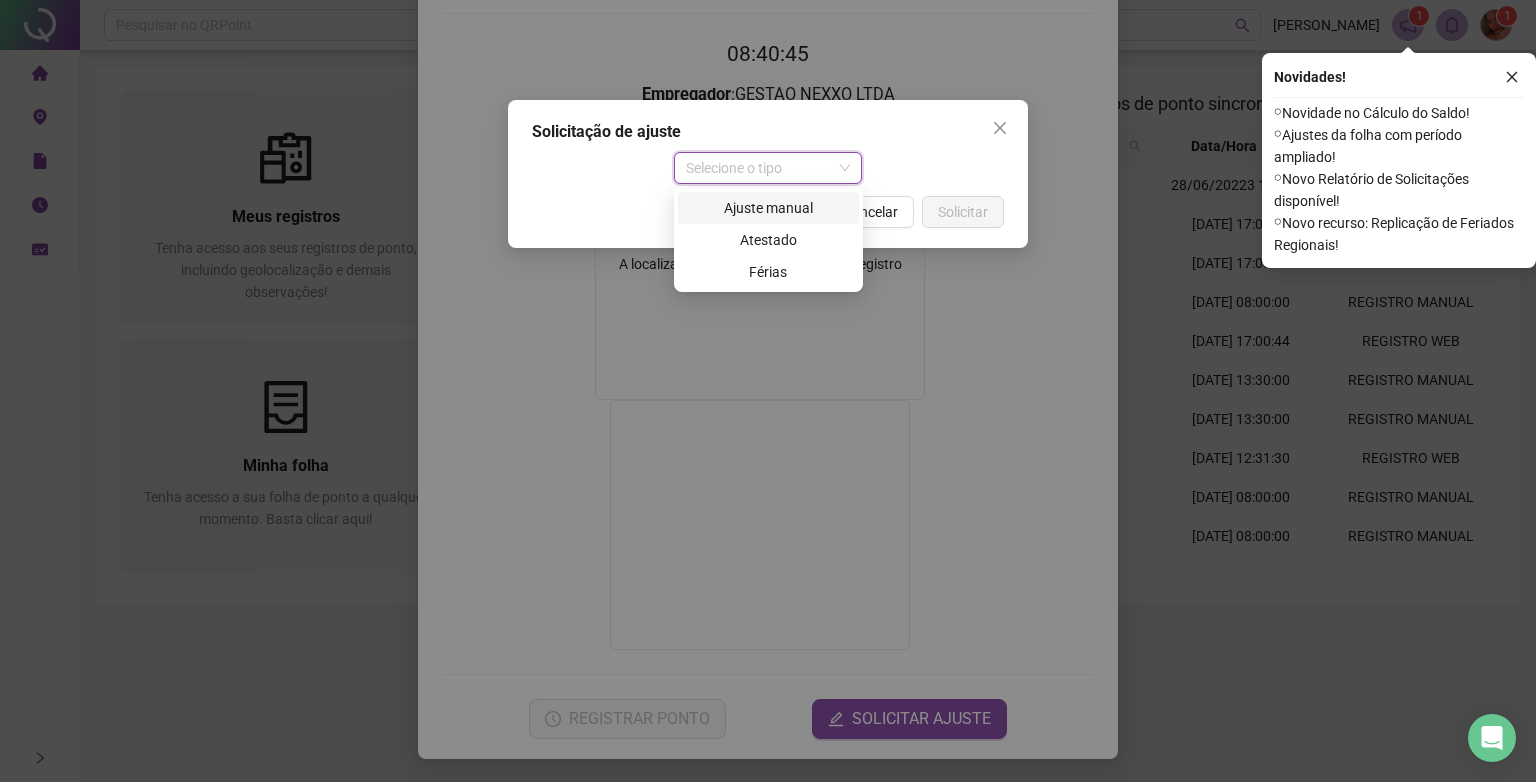 click on "Ajuste manual" at bounding box center (768, 208) 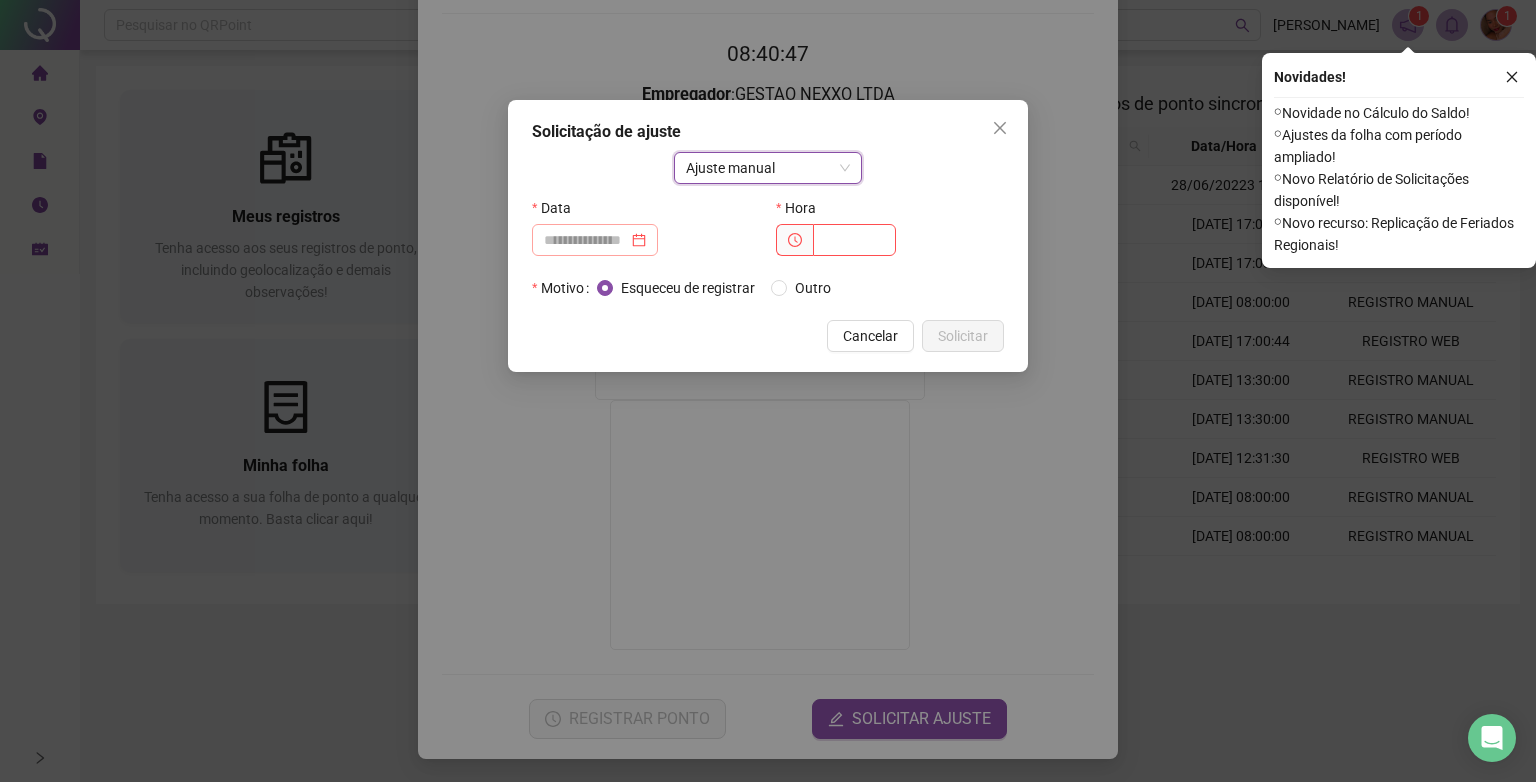 click at bounding box center (595, 240) 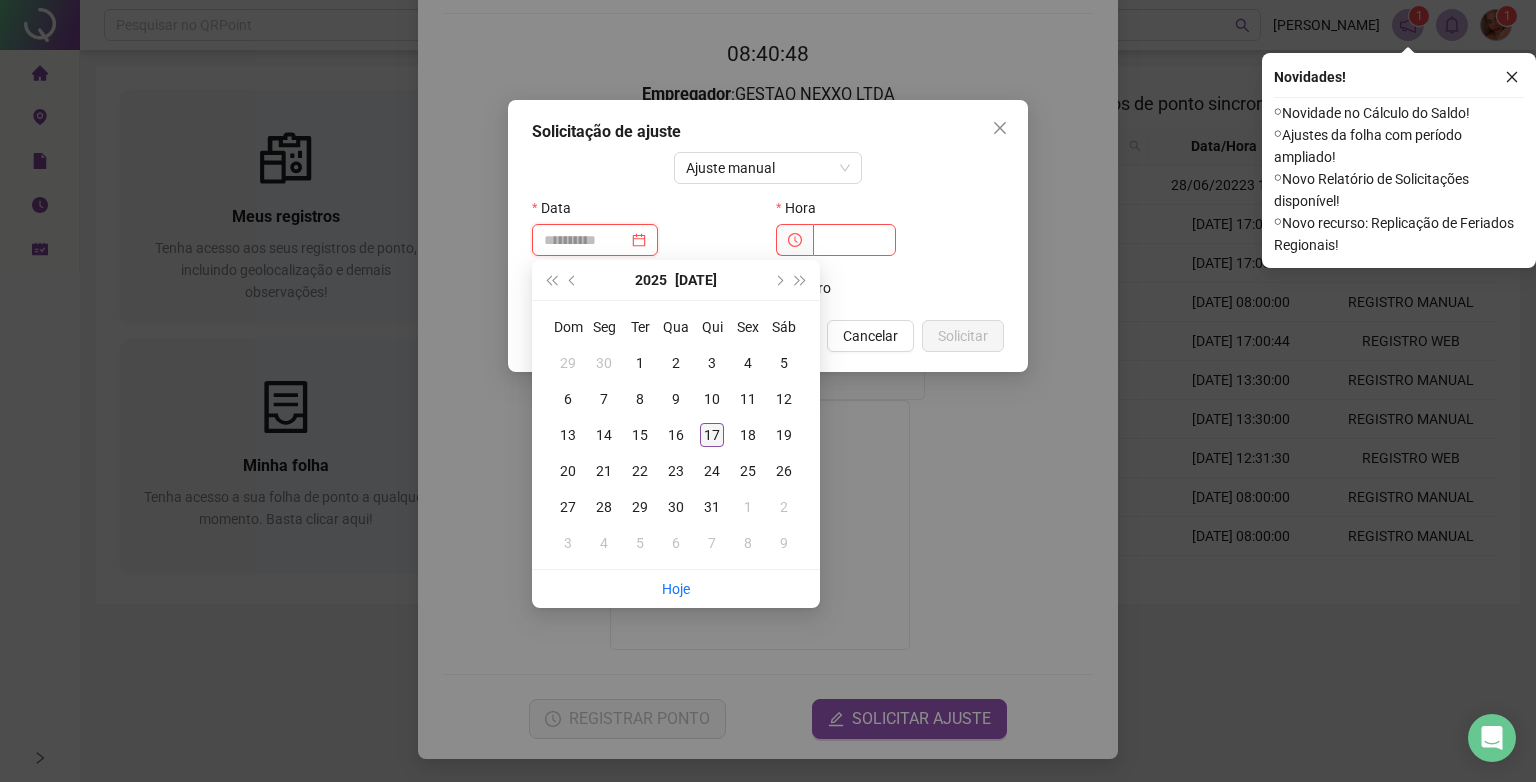 type on "**********" 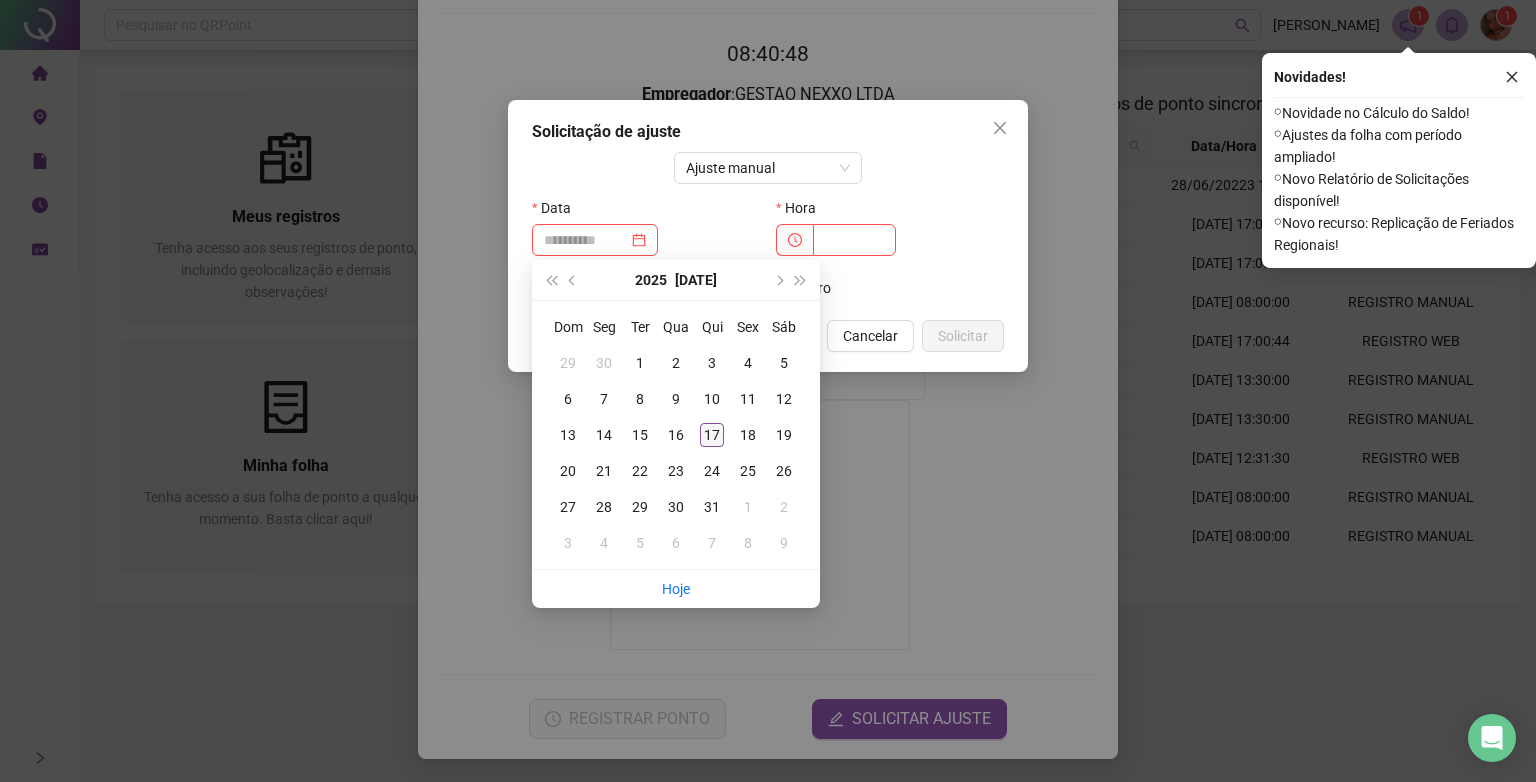 click on "17" at bounding box center (712, 435) 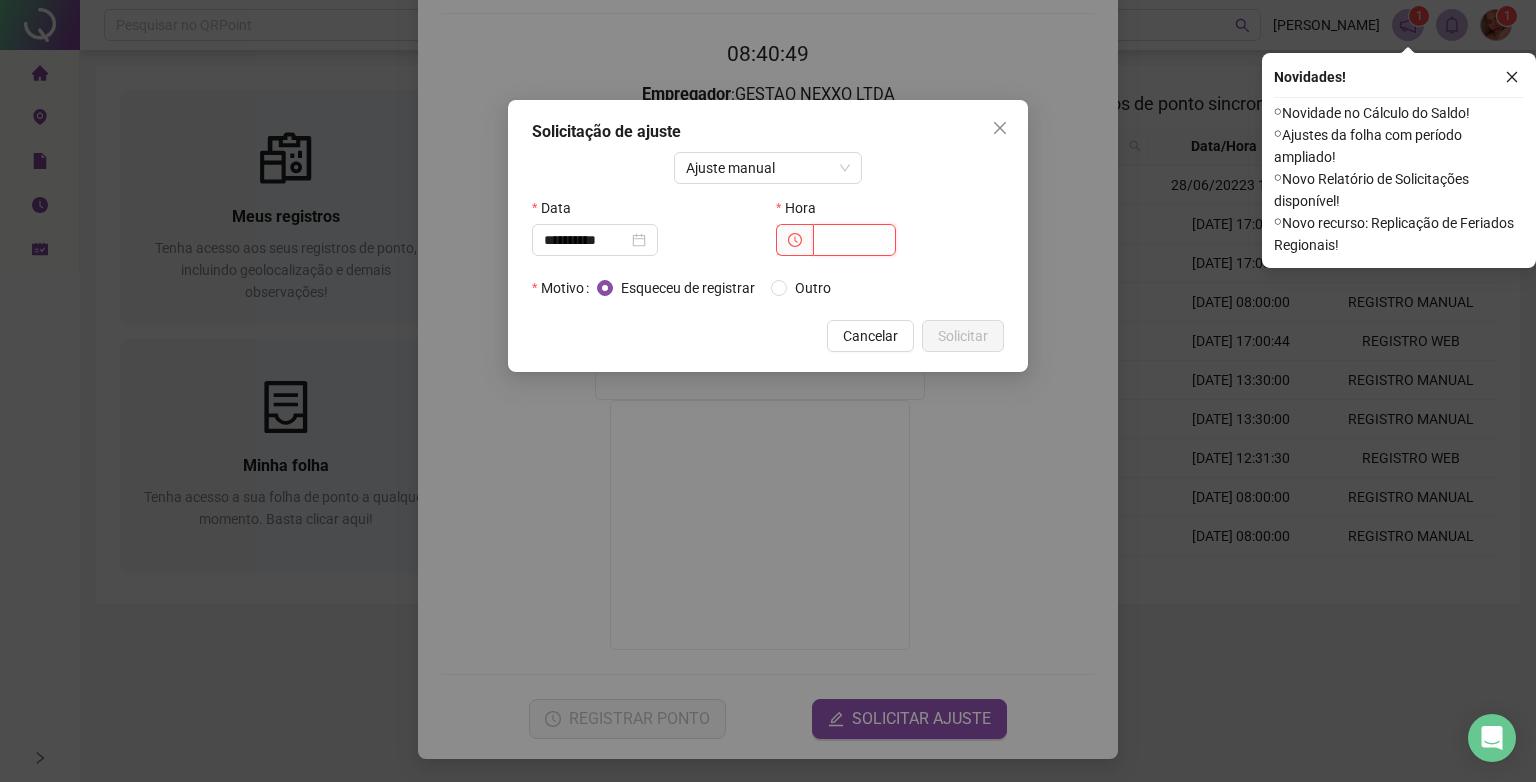 click at bounding box center (854, 240) 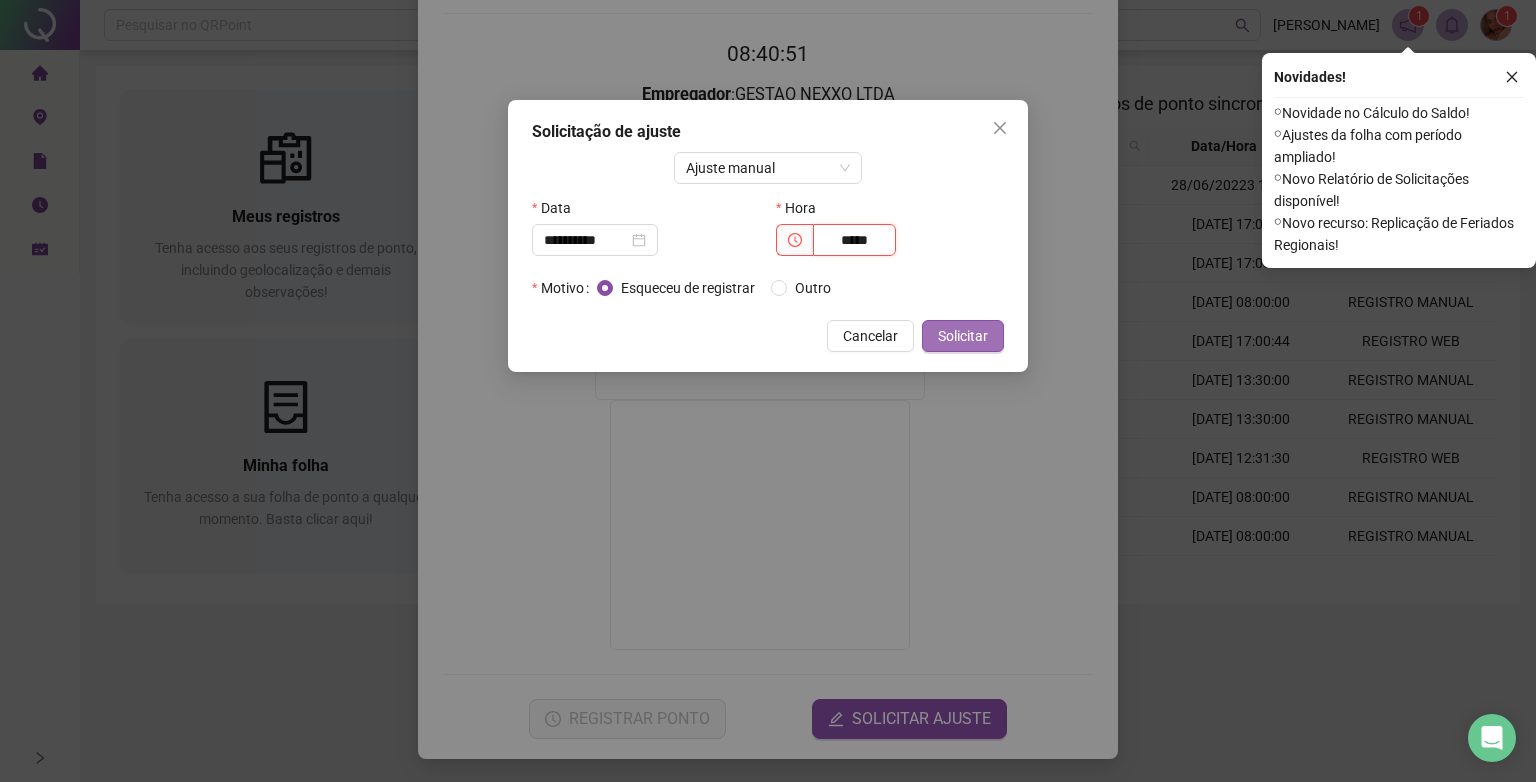 type on "*****" 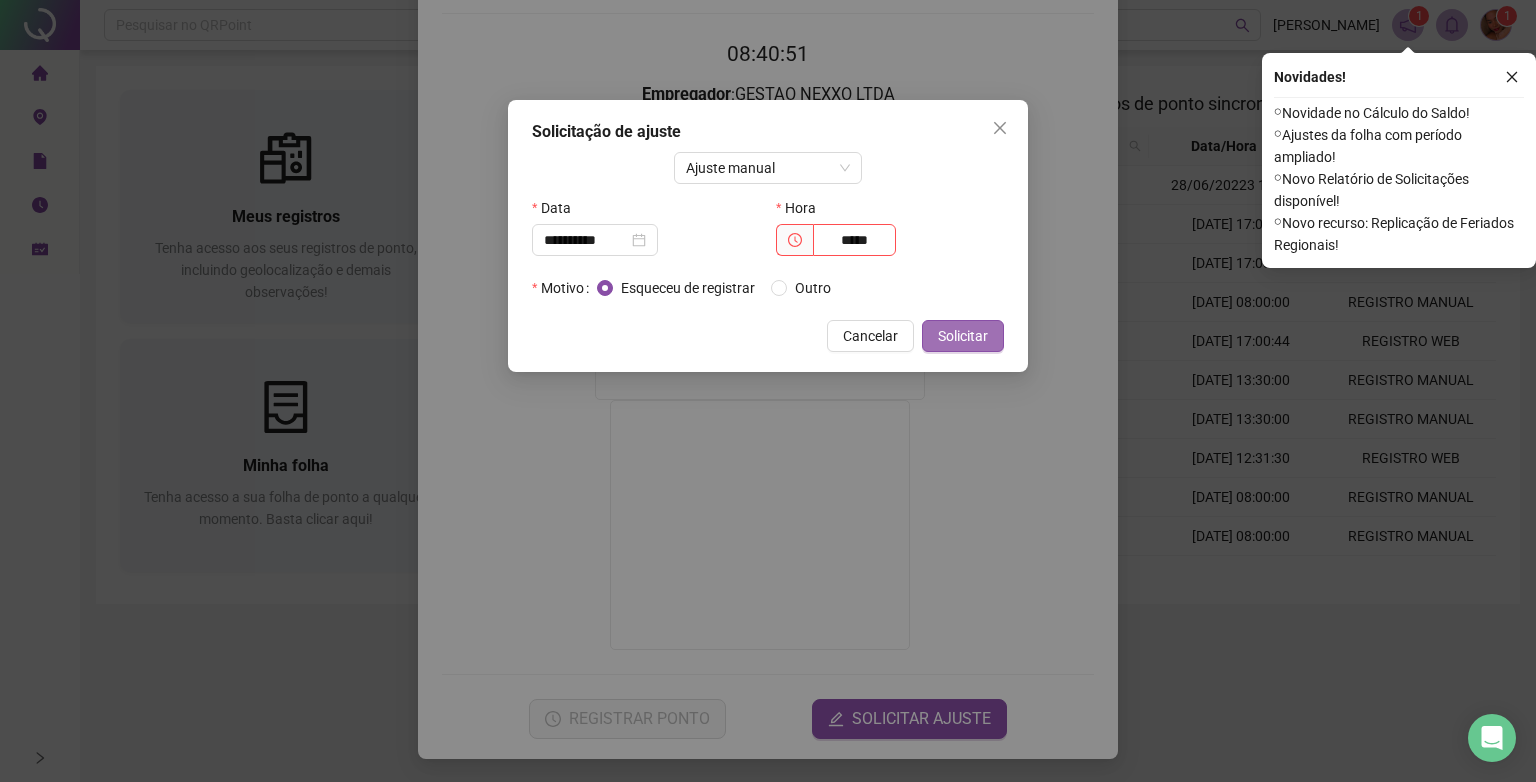 click on "Solicitar" at bounding box center [963, 336] 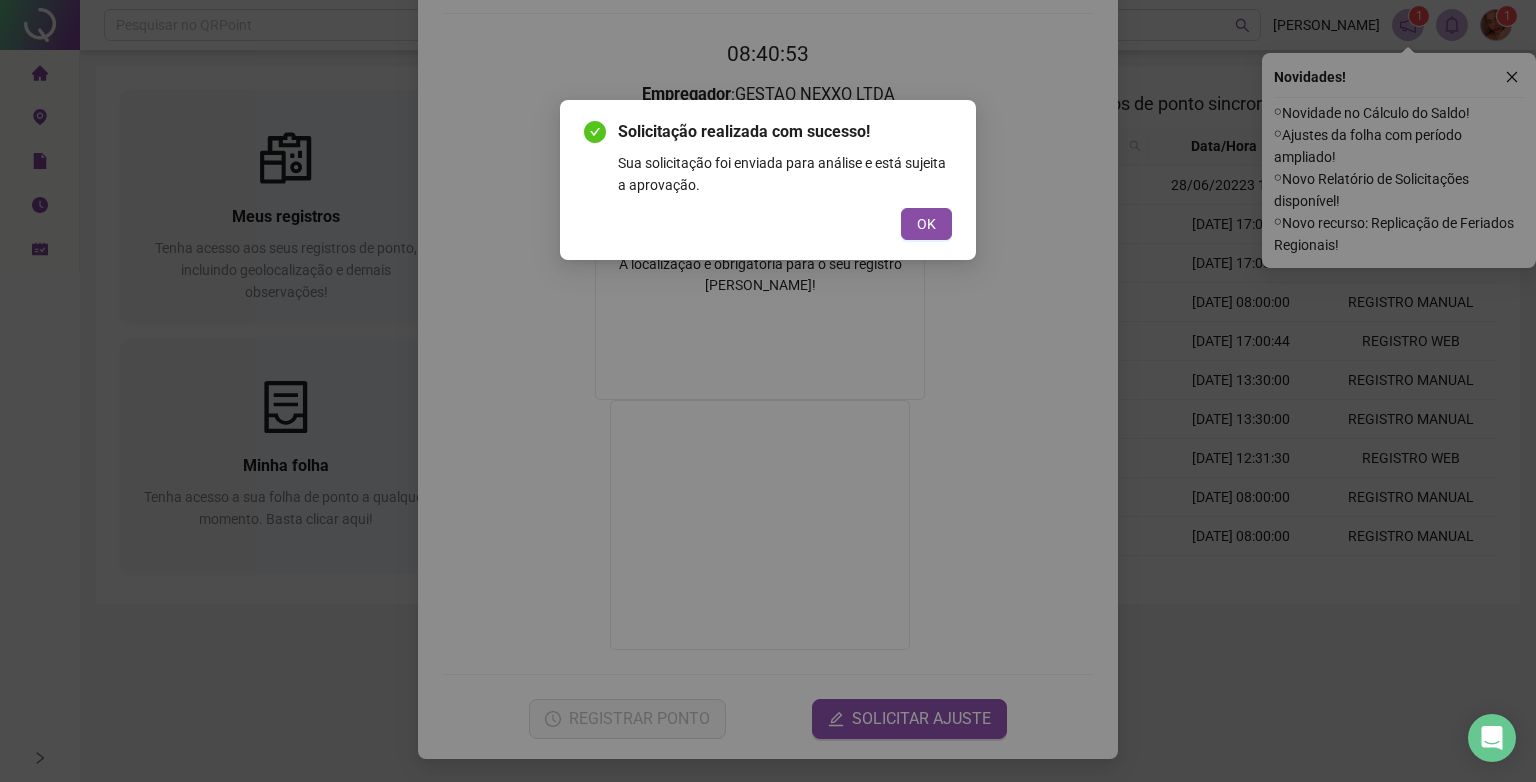 click on "Solicitação realizada com sucesso! Sua solicitação foi enviada para análise e está sujeita a aprovação. OK" at bounding box center (768, 180) 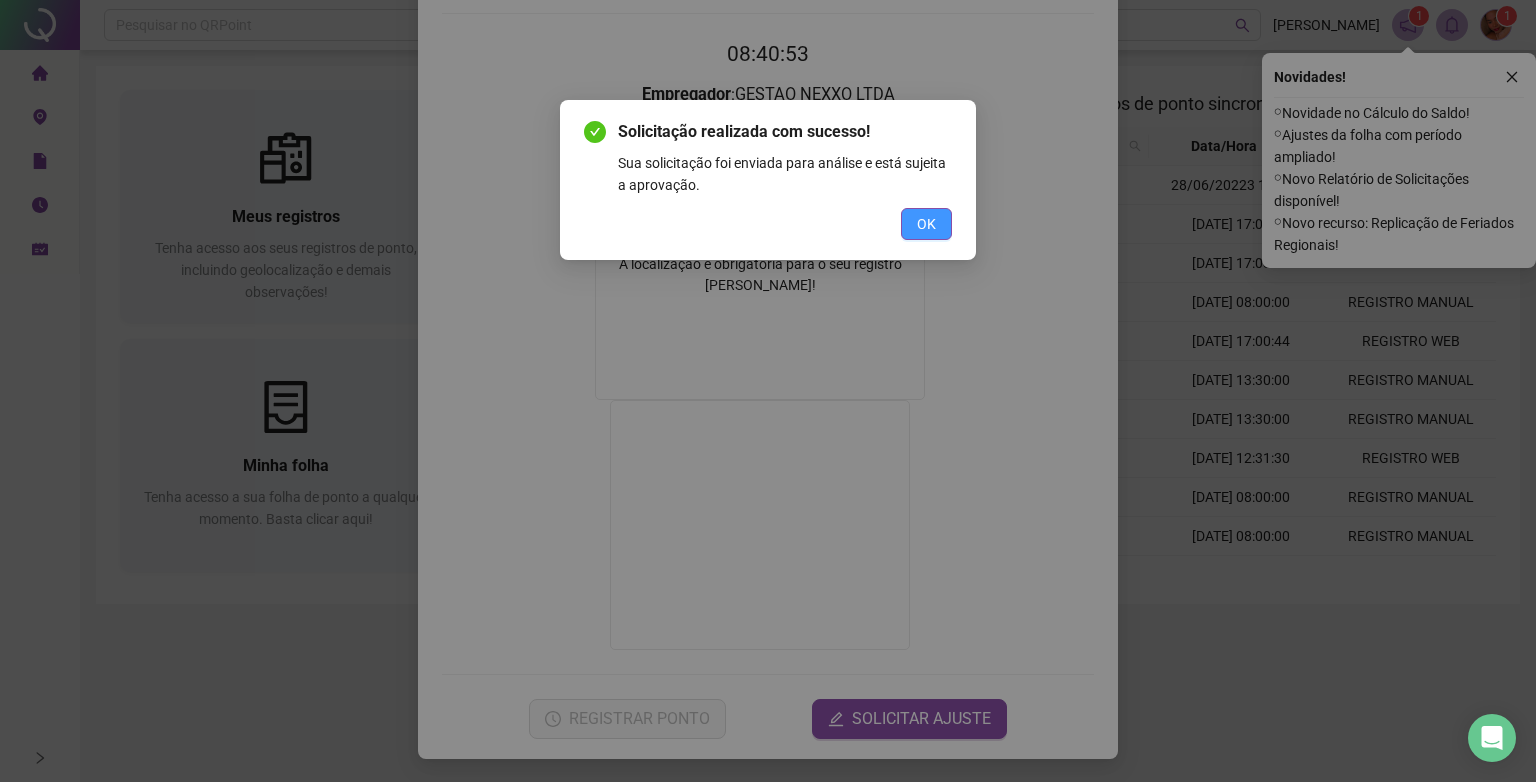 click on "OK" at bounding box center (926, 224) 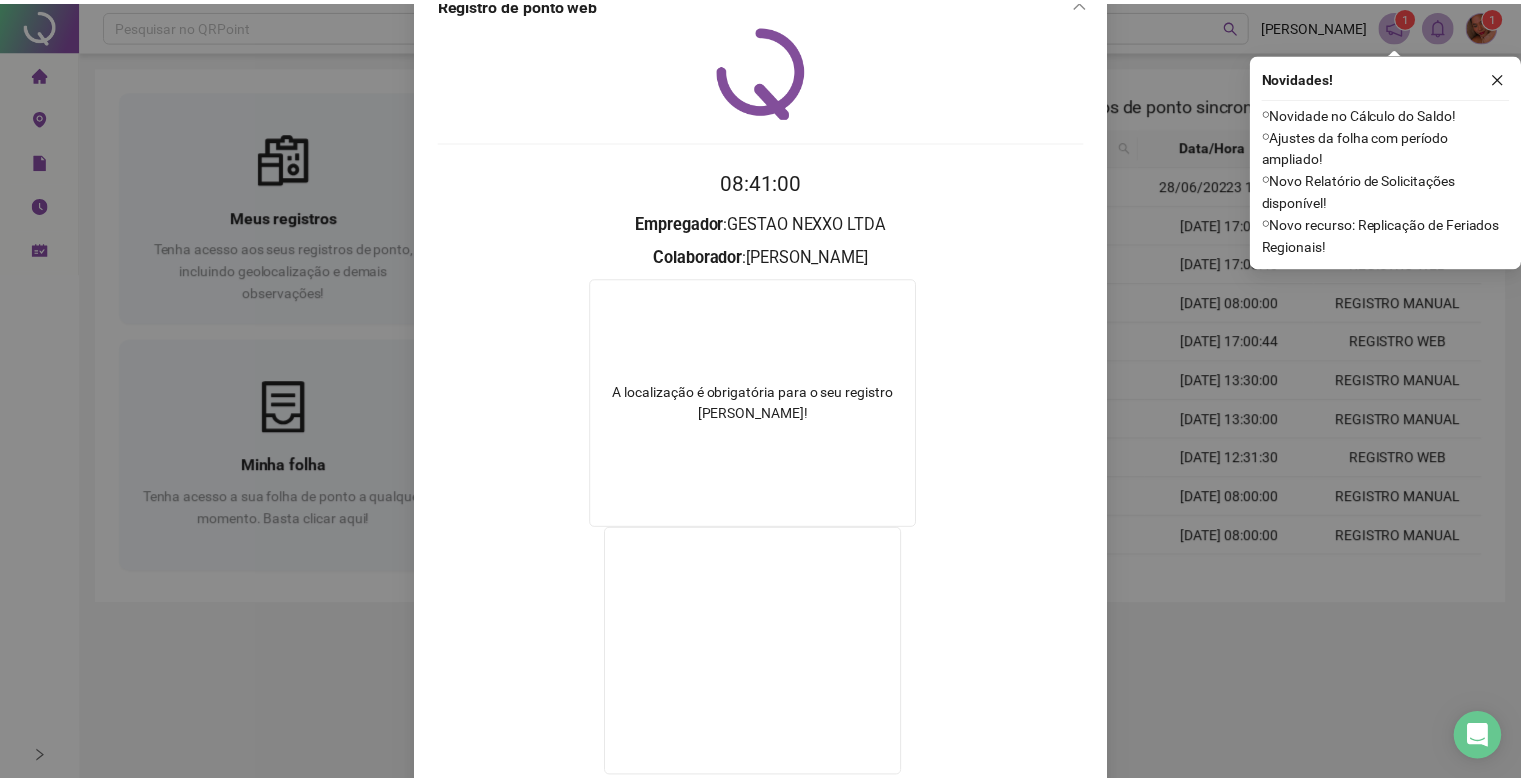 scroll, scrollTop: 0, scrollLeft: 0, axis: both 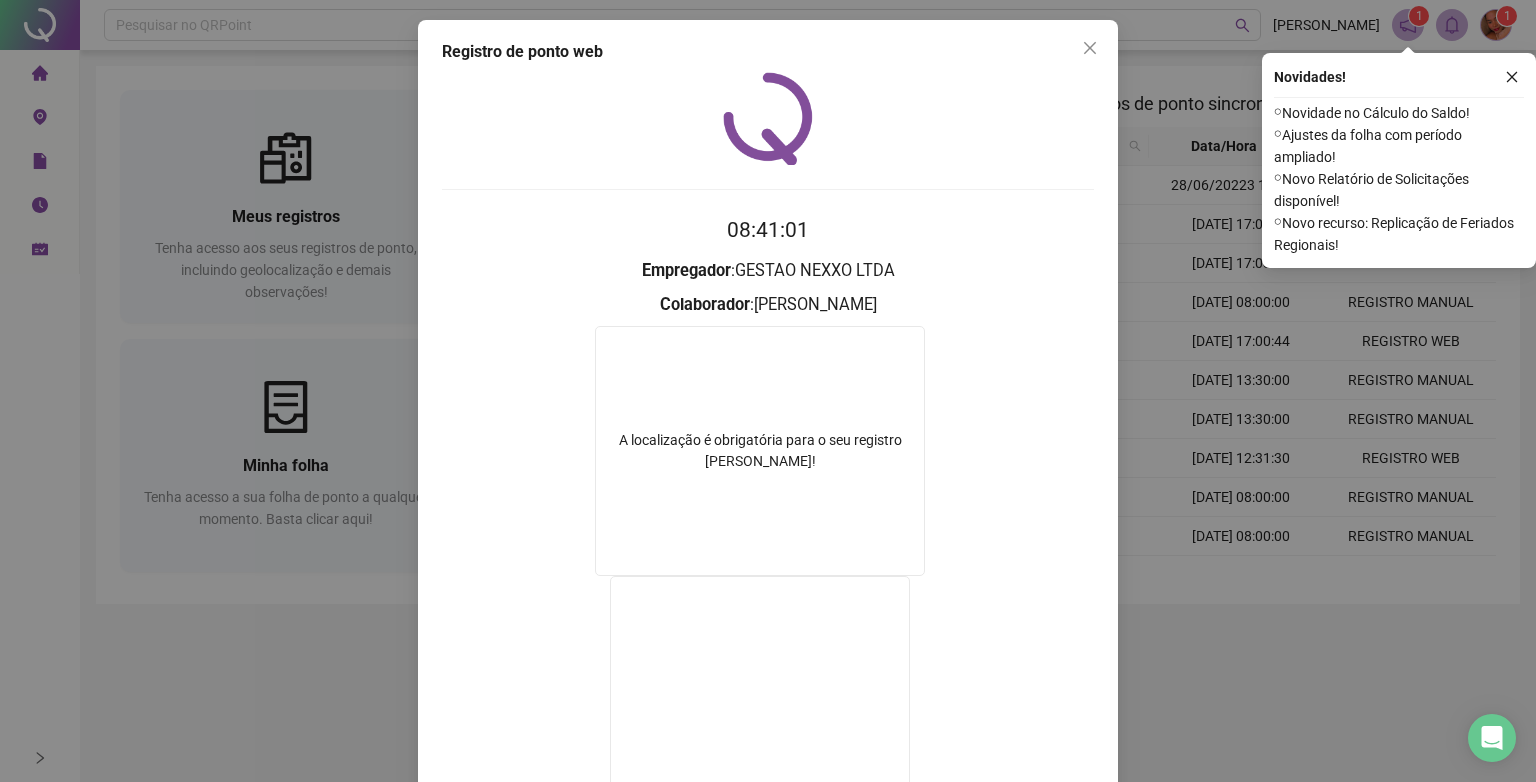 click 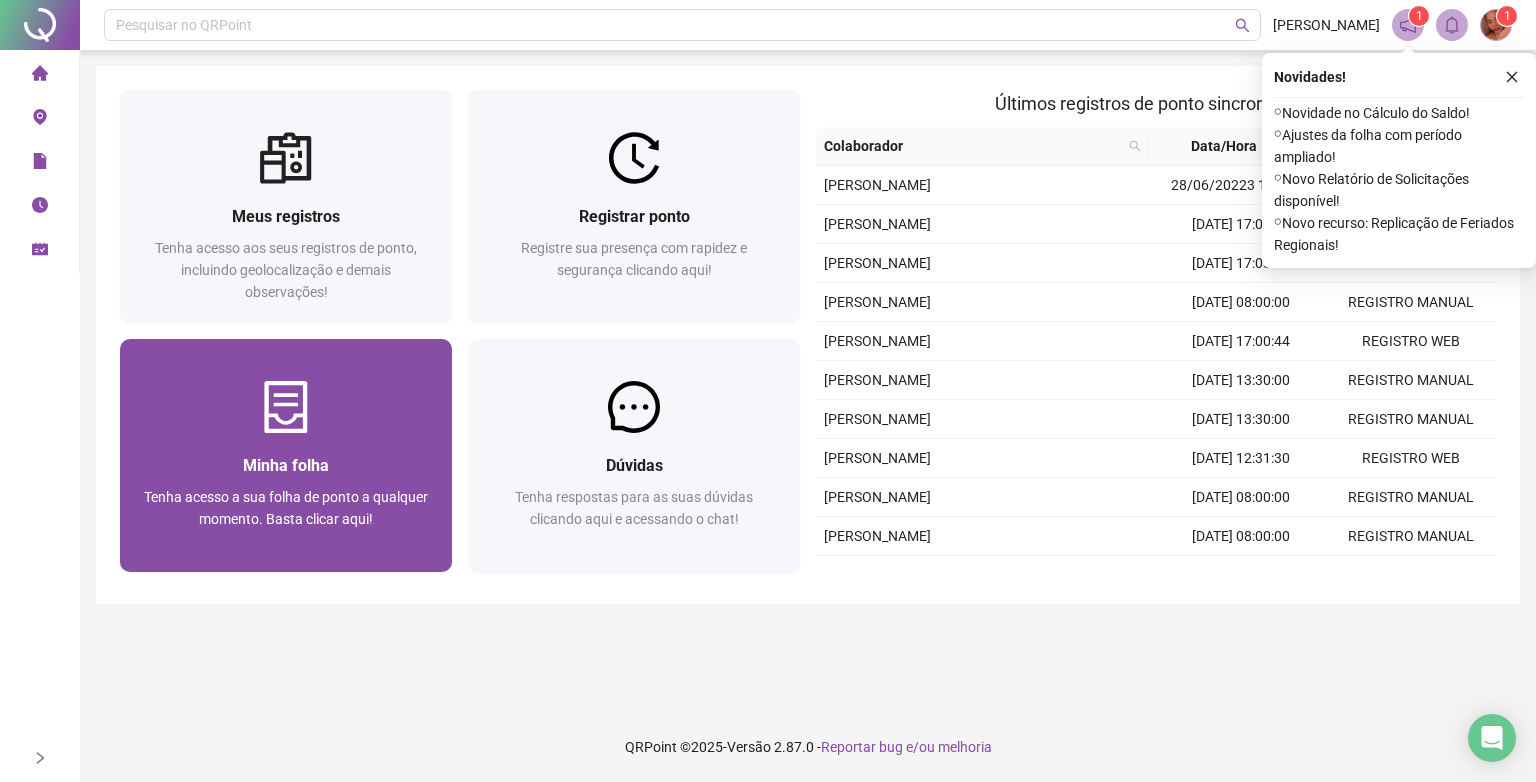 click on "Minha folha" at bounding box center (286, 465) 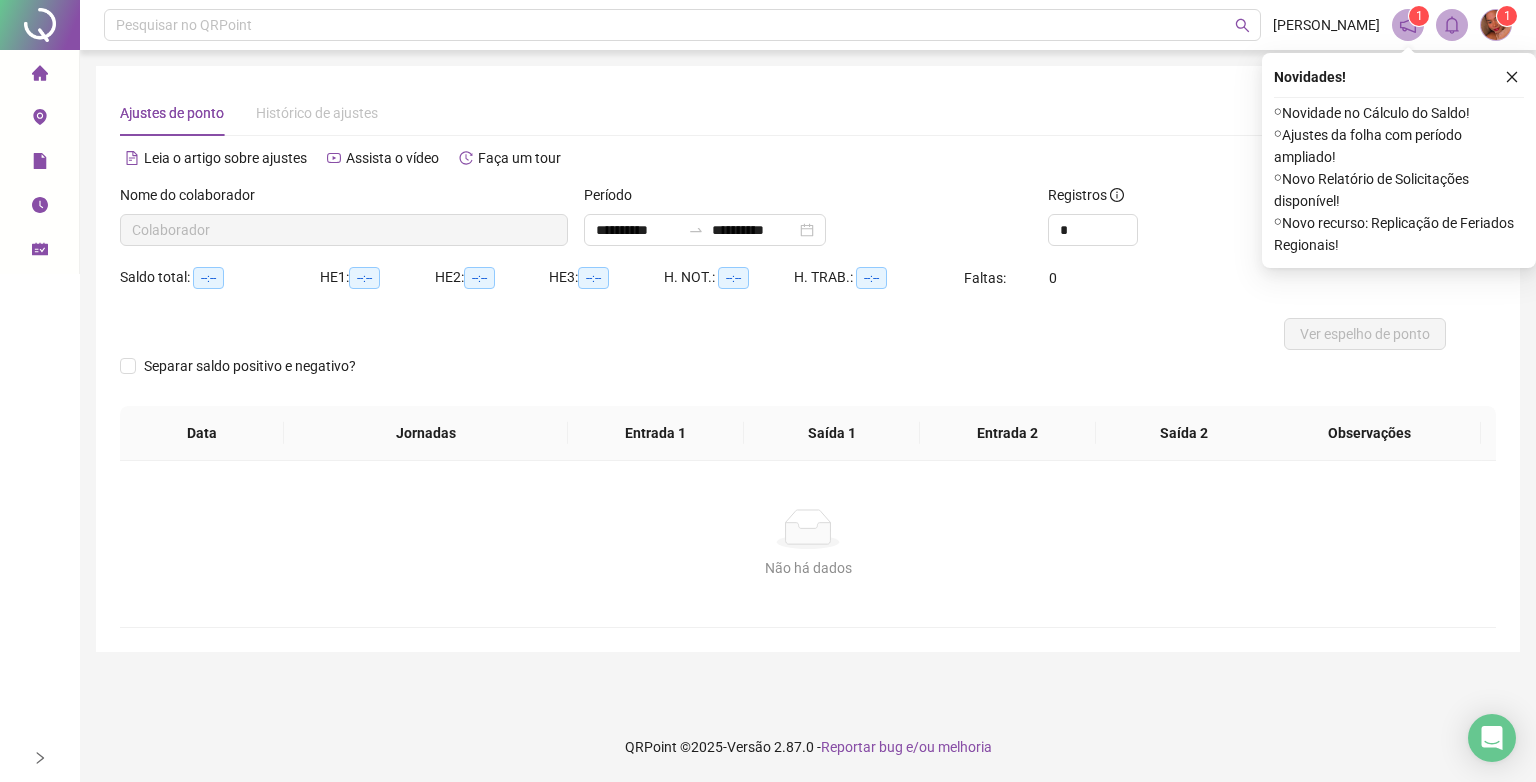 type on "**********" 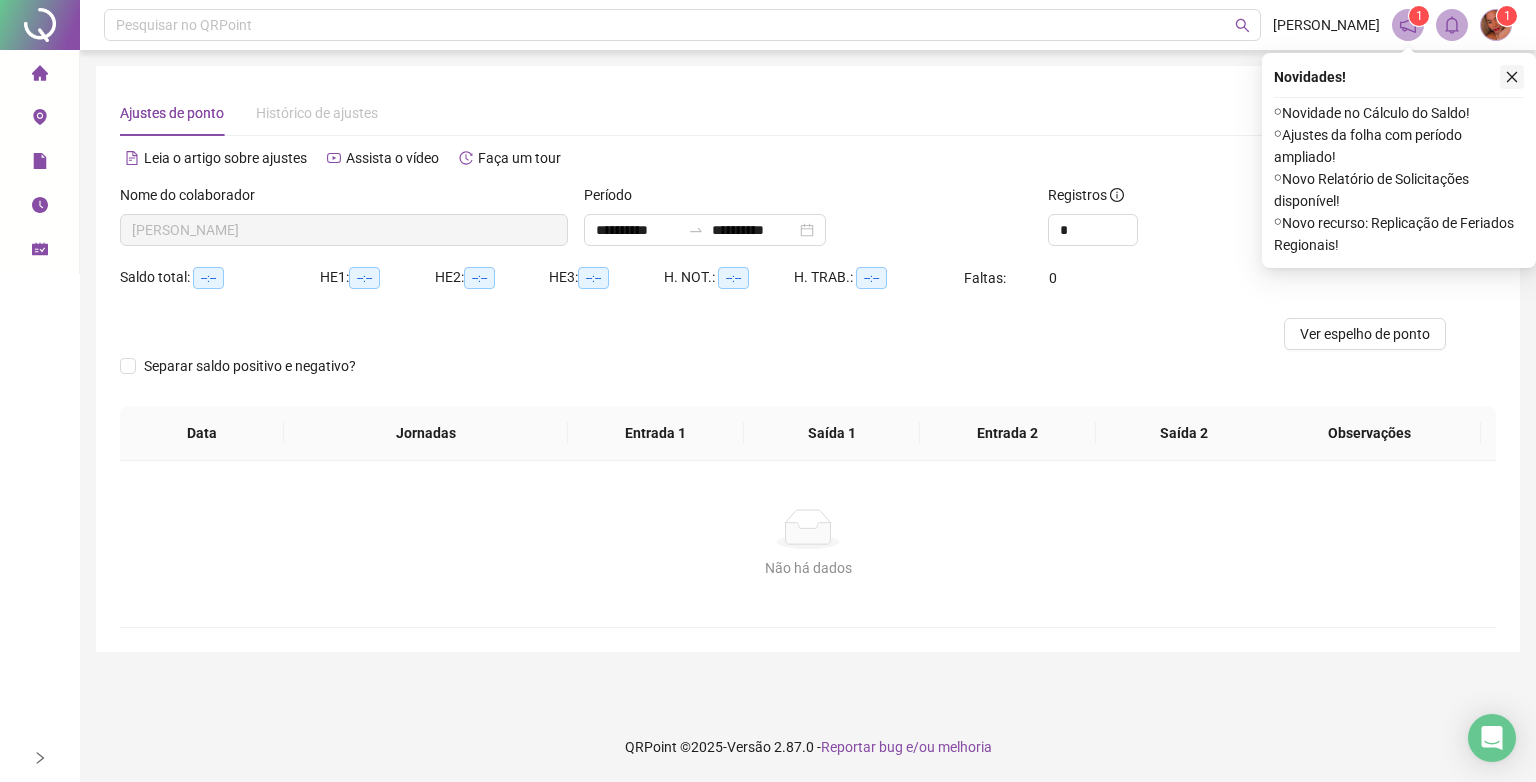 click 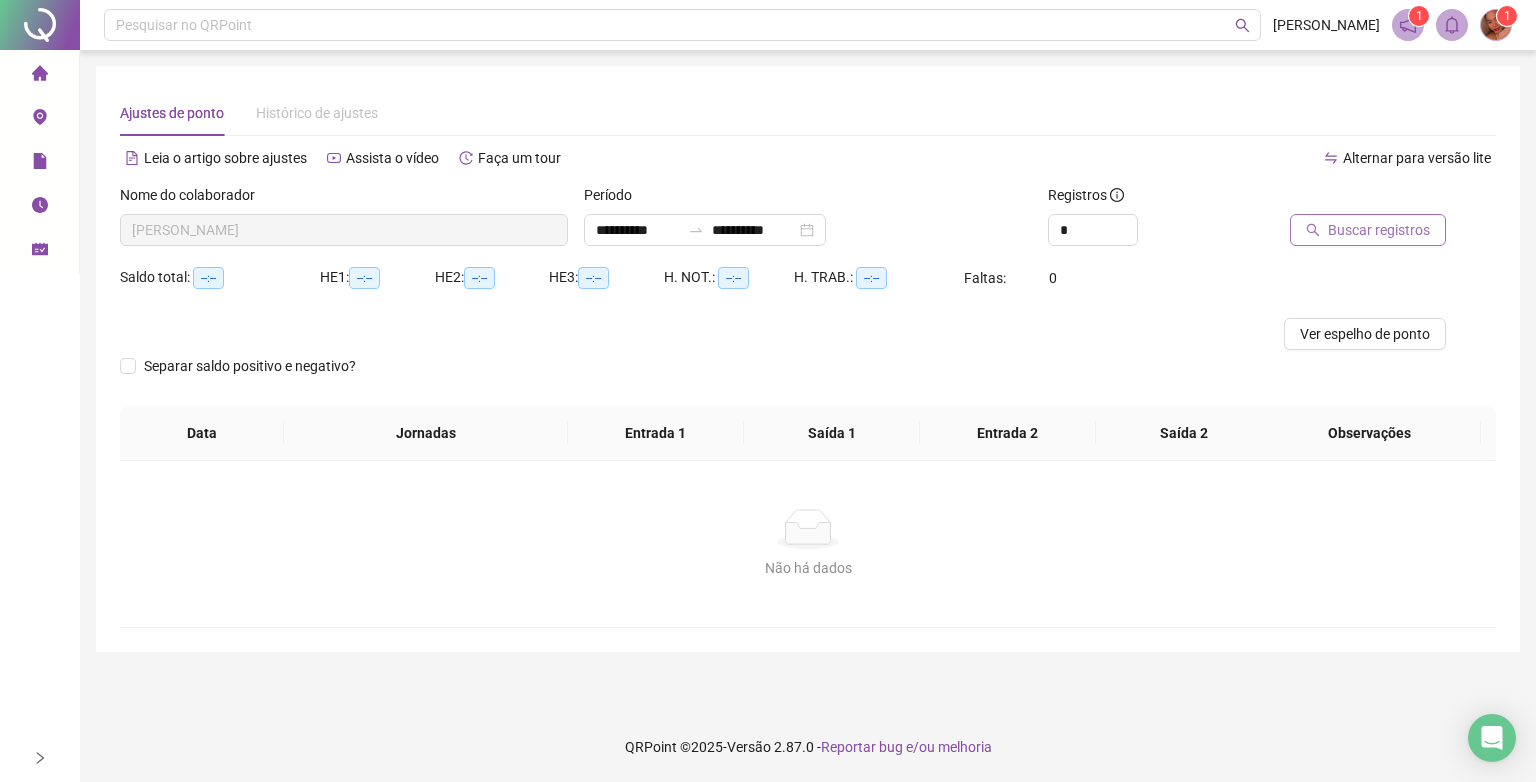 click on "Buscar registros" at bounding box center (1379, 230) 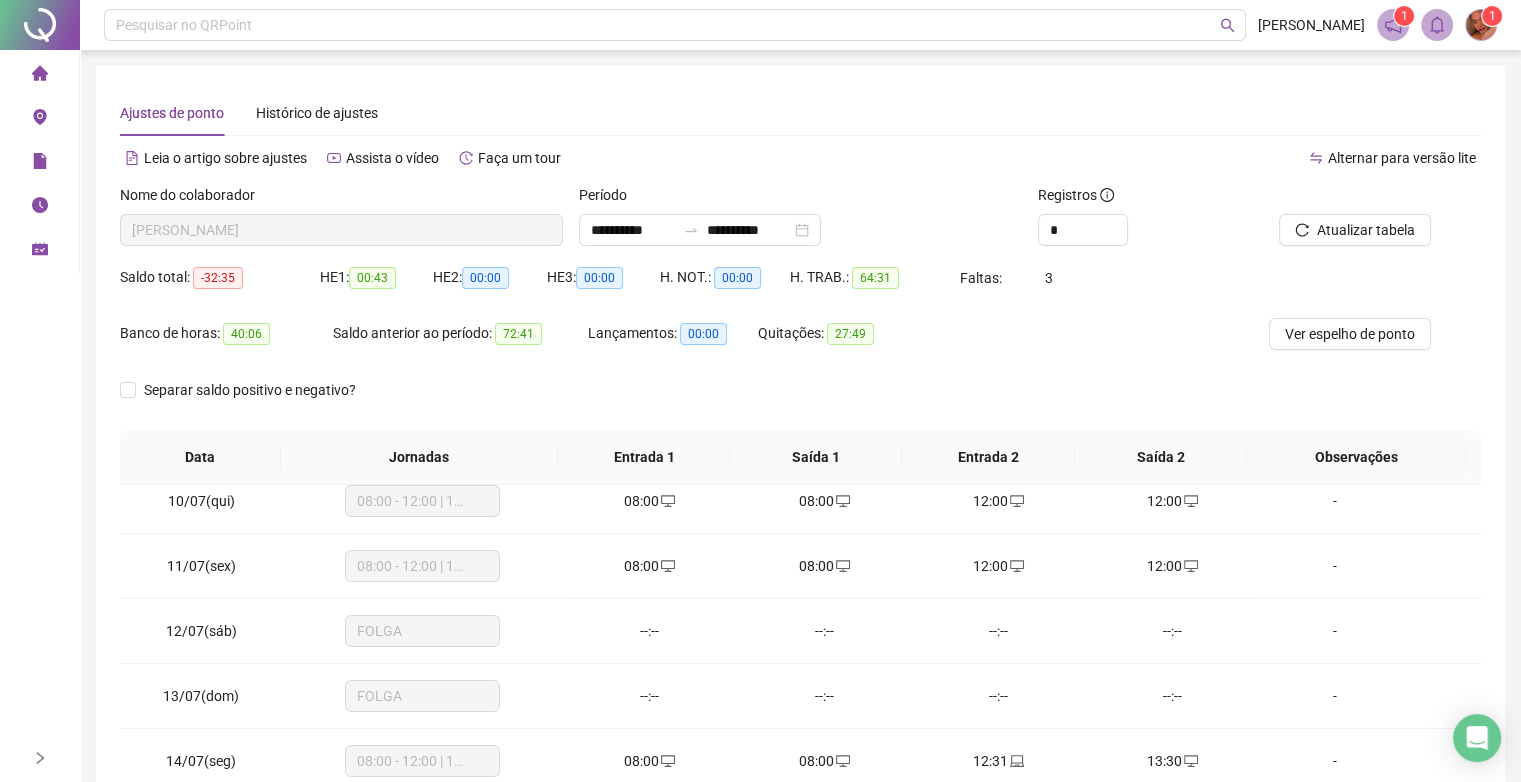 scroll, scrollTop: 609, scrollLeft: 0, axis: vertical 